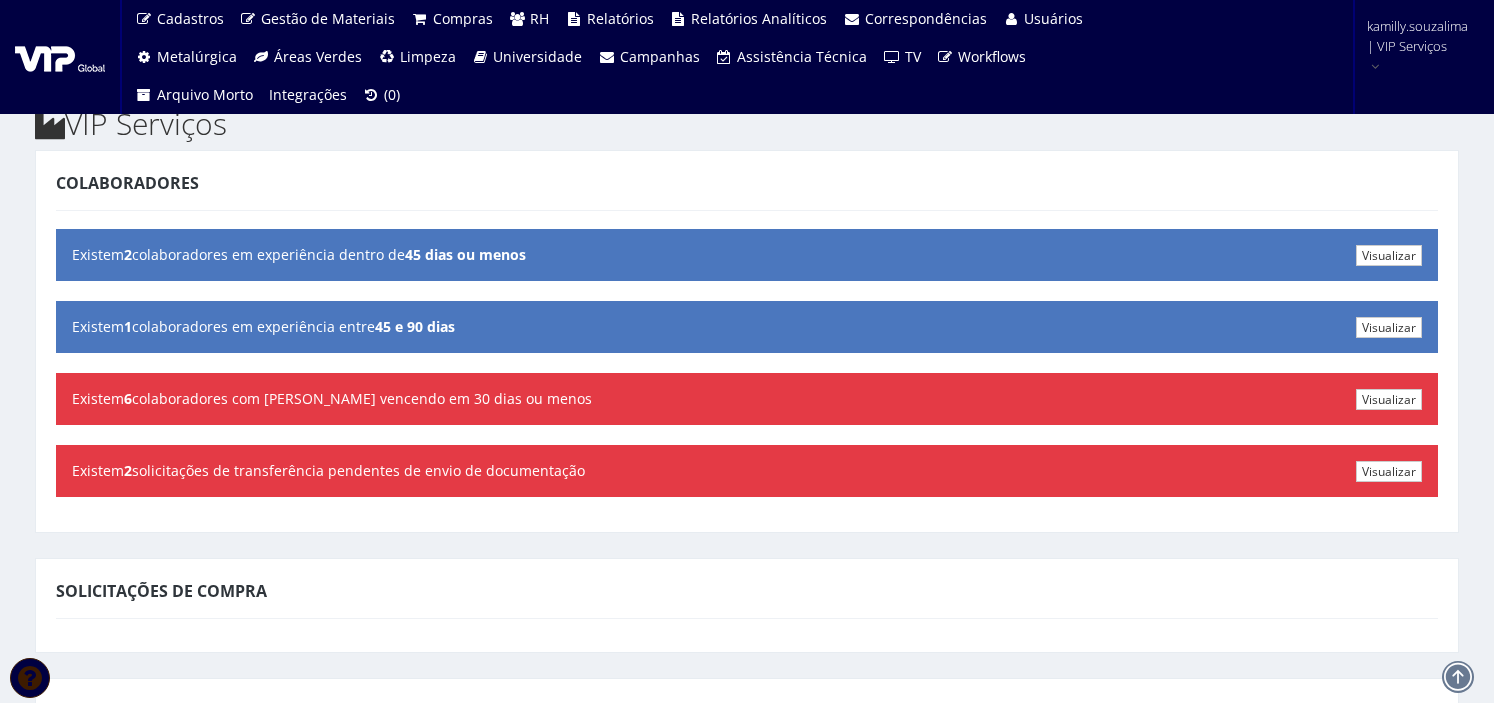 scroll, scrollTop: 0, scrollLeft: 0, axis: both 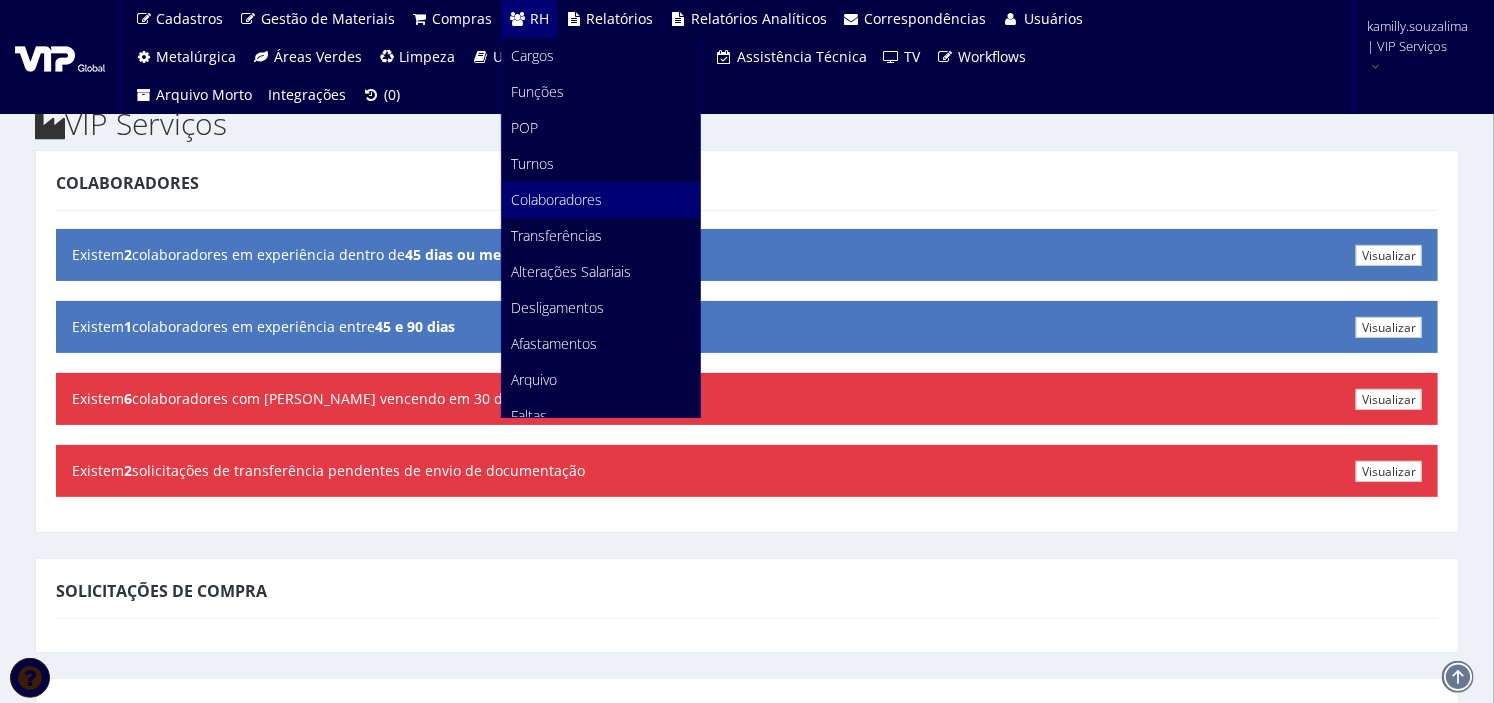 click on "Colaboradores" at bounding box center [557, 199] 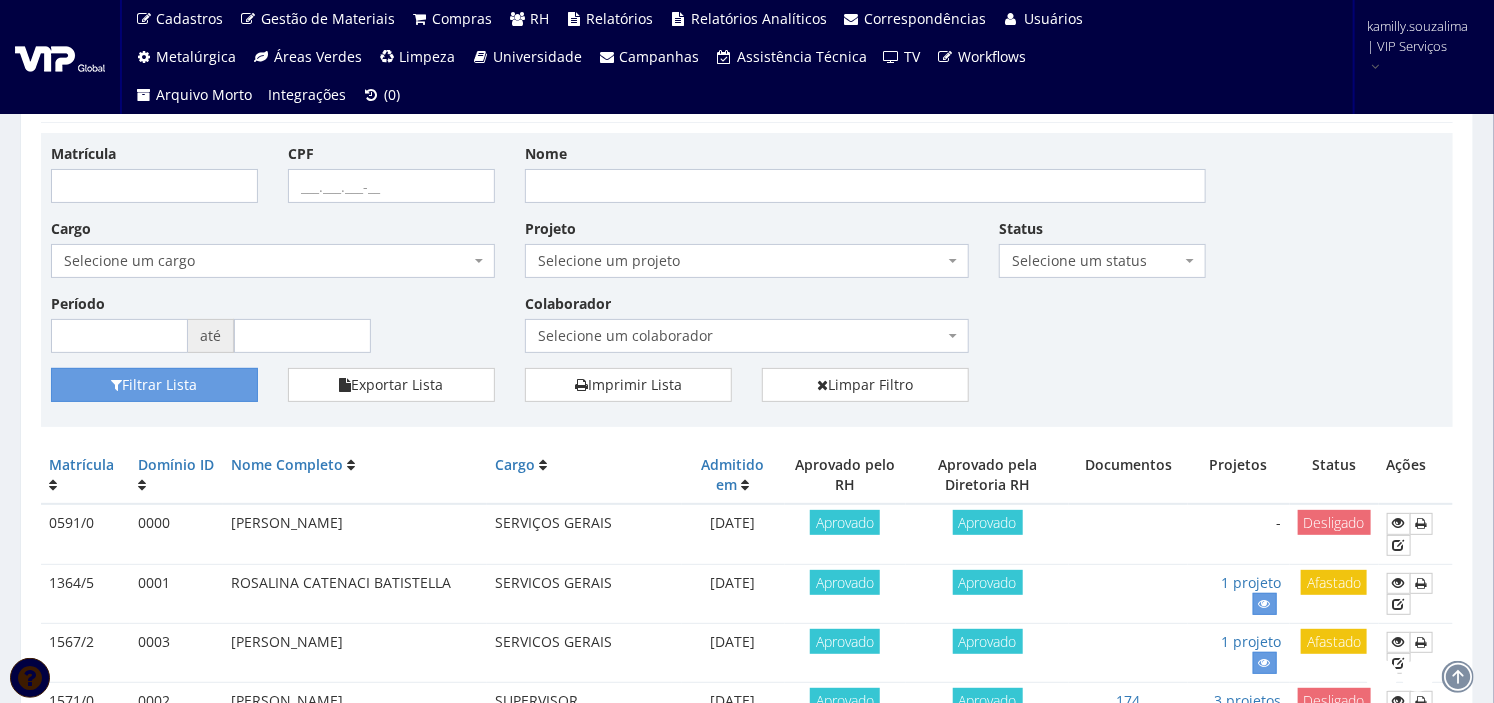 scroll, scrollTop: 0, scrollLeft: 0, axis: both 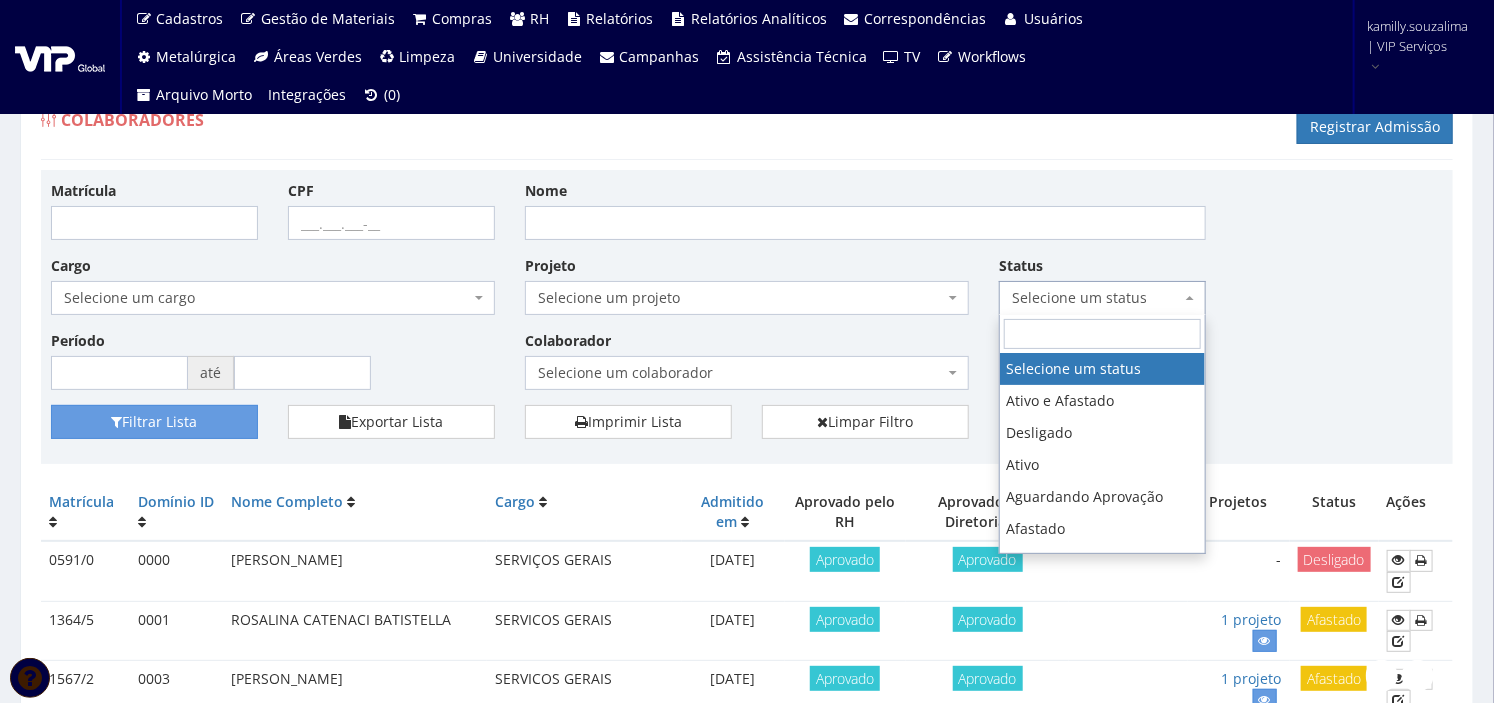 click on "Selecione um status" at bounding box center (1096, 298) 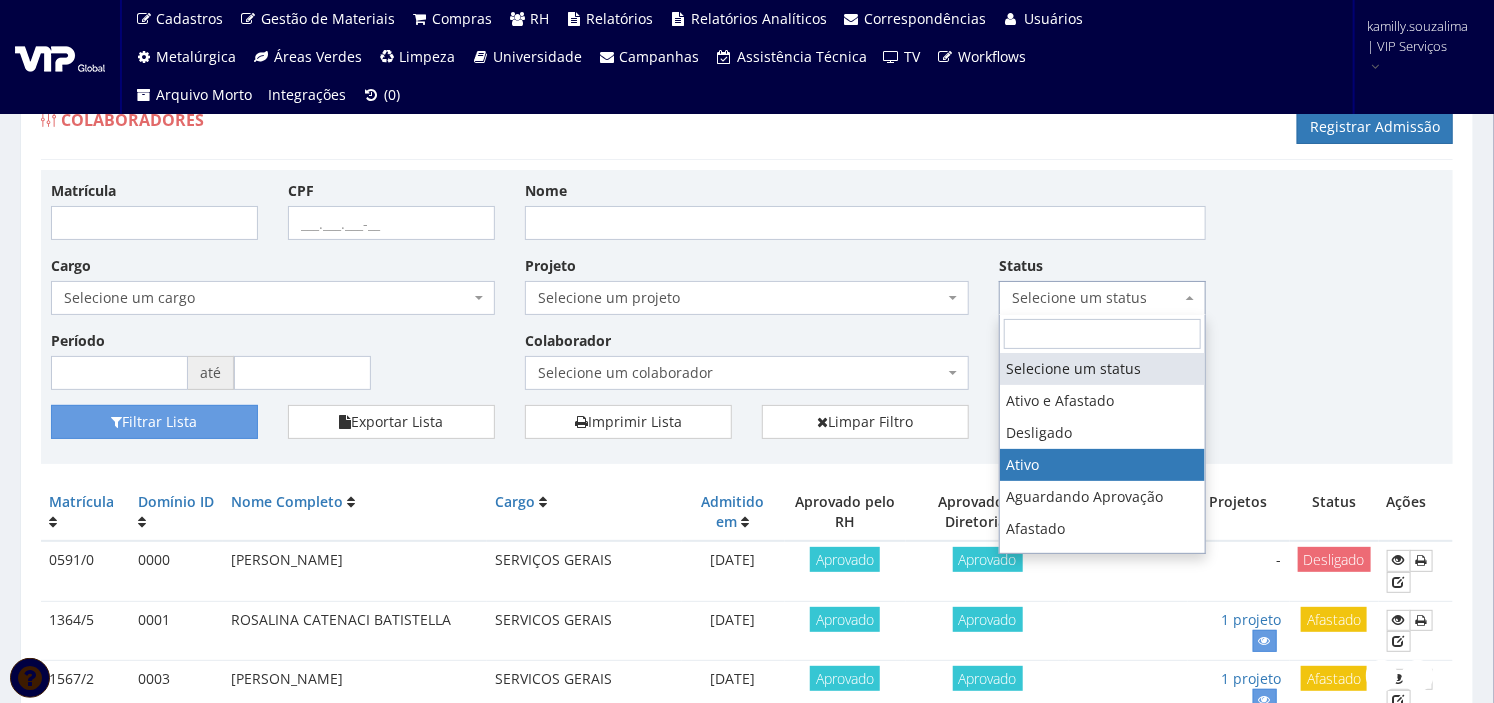 select on "1" 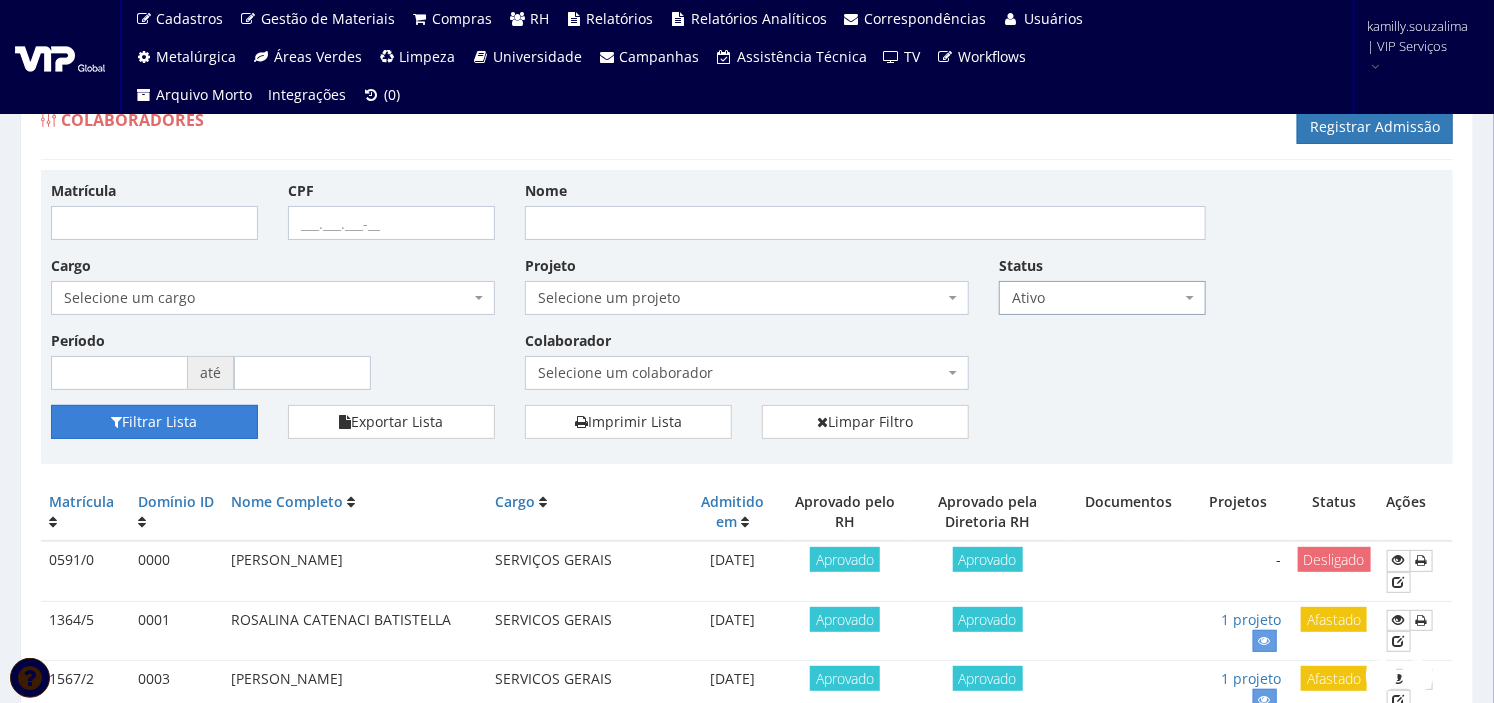 drag, startPoint x: 171, startPoint y: 407, endPoint x: 201, endPoint y: 414, distance: 30.805843 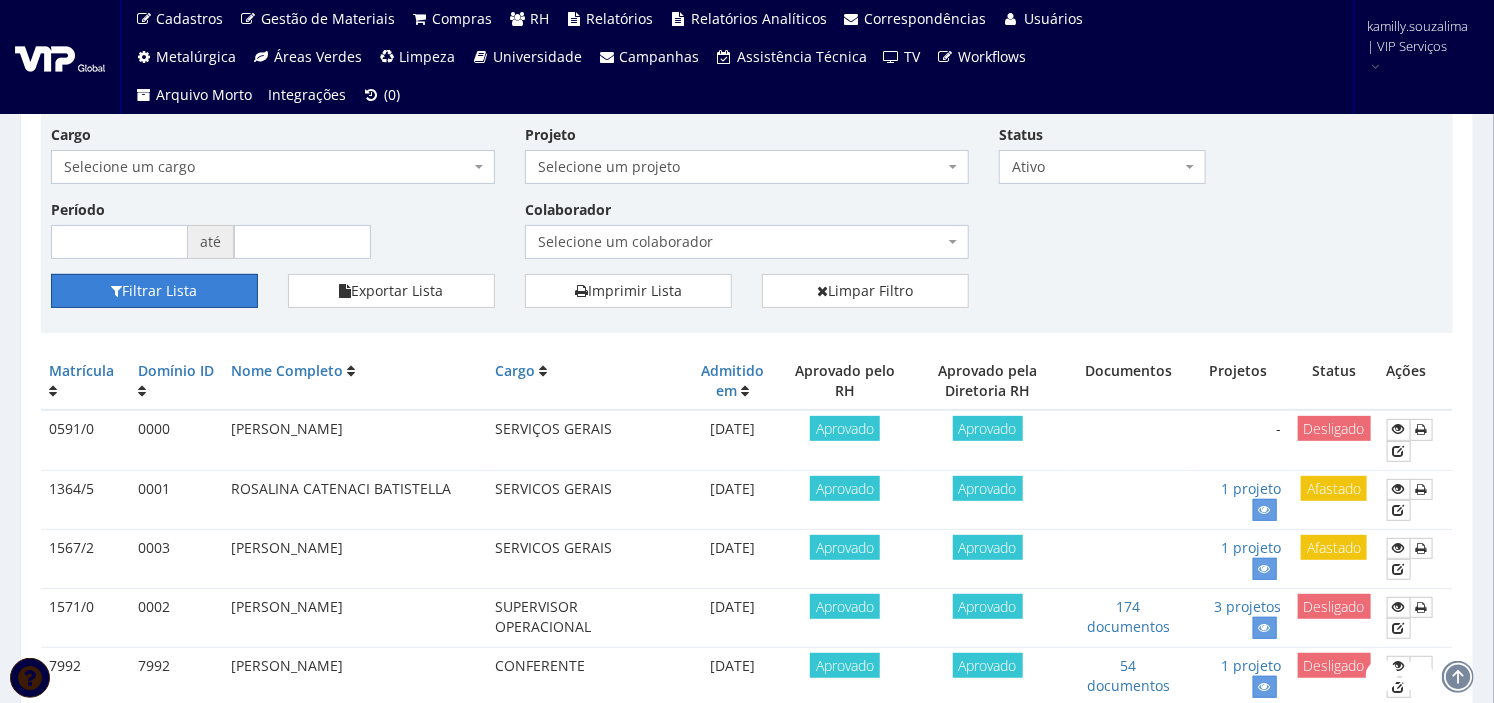 scroll, scrollTop: 111, scrollLeft: 0, axis: vertical 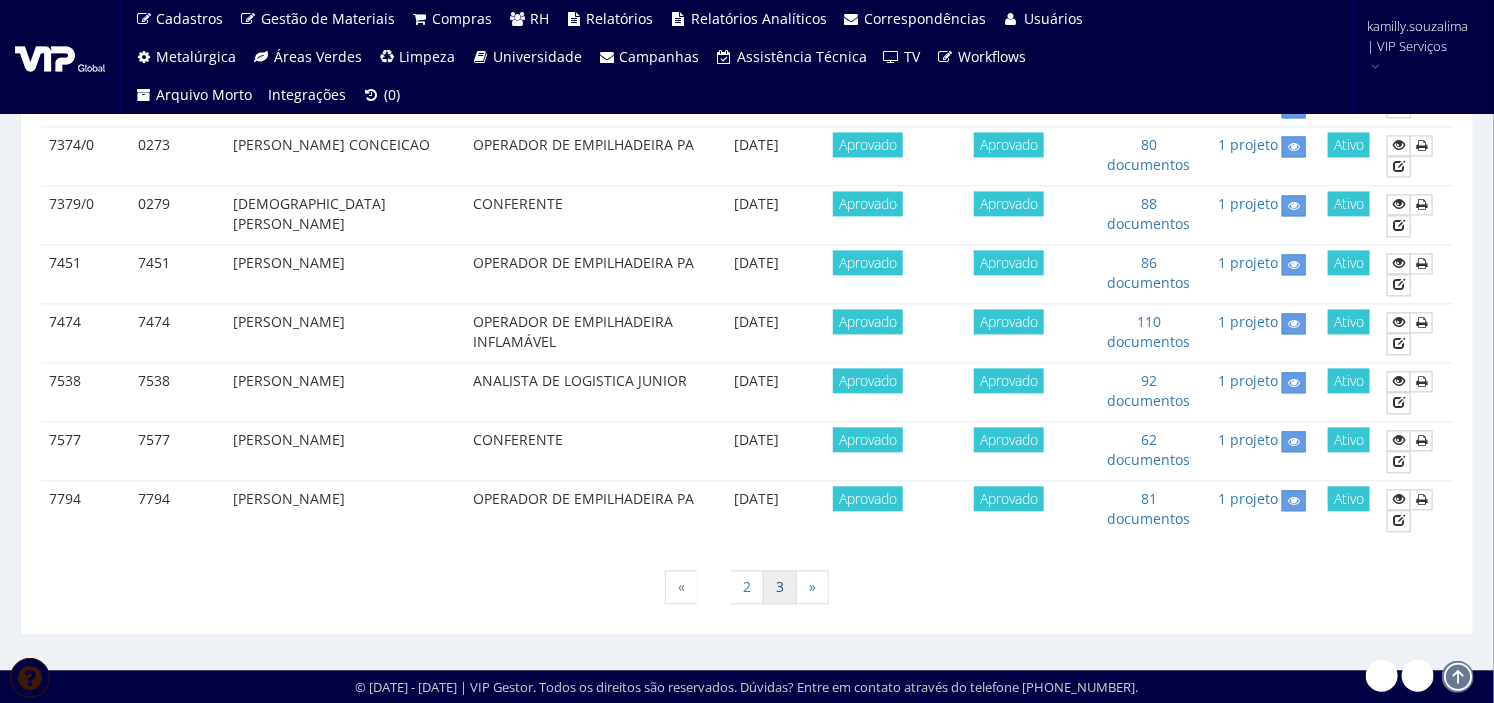 click on "3" at bounding box center [780, 587] 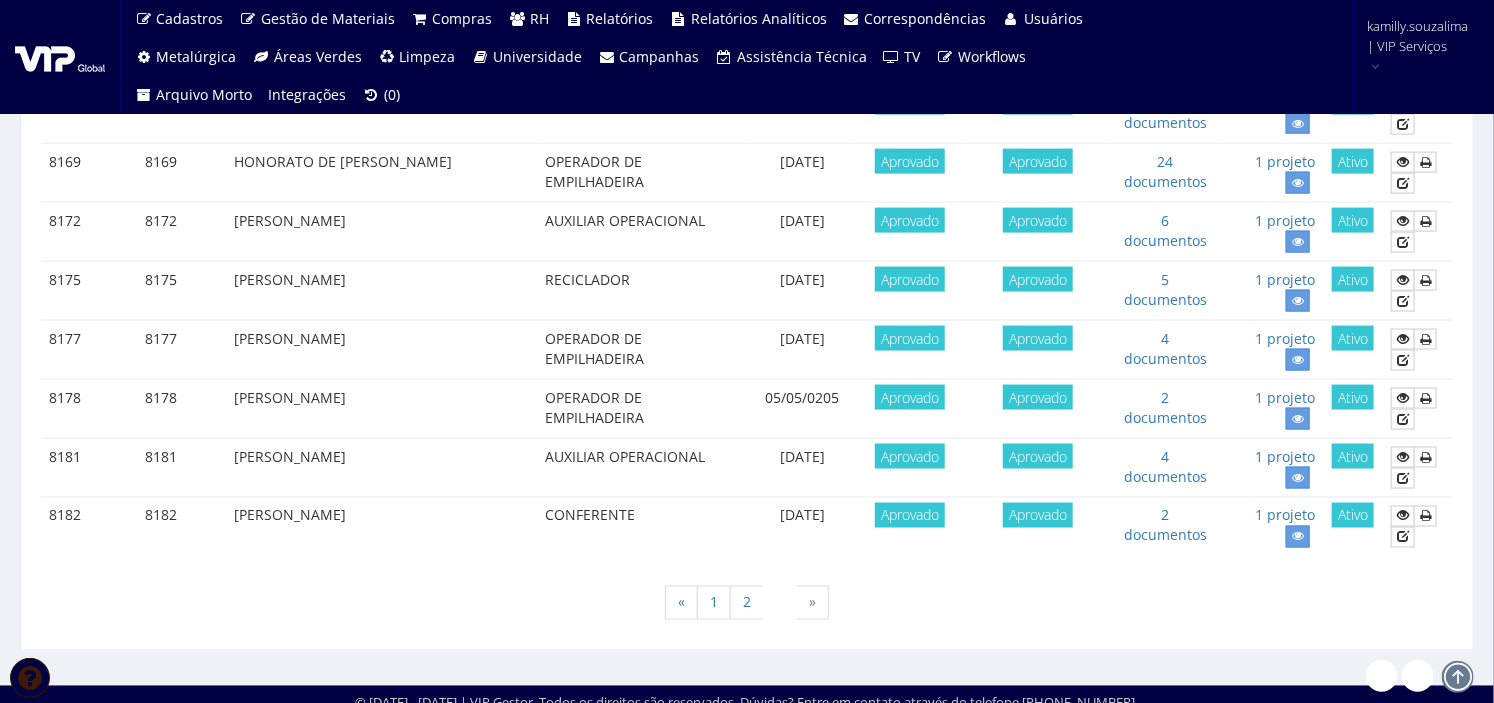 scroll, scrollTop: 1192, scrollLeft: 0, axis: vertical 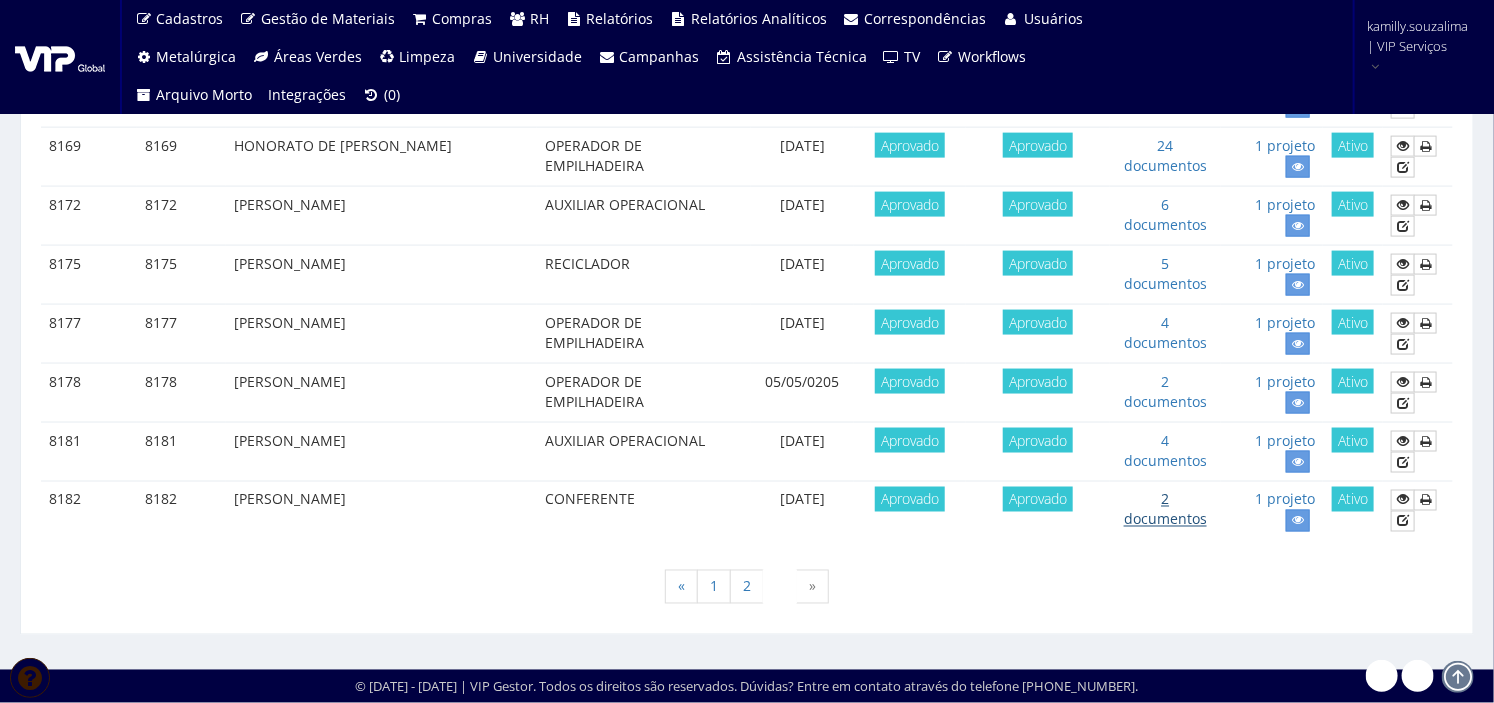 click on "2 documentos" at bounding box center [1165, 509] 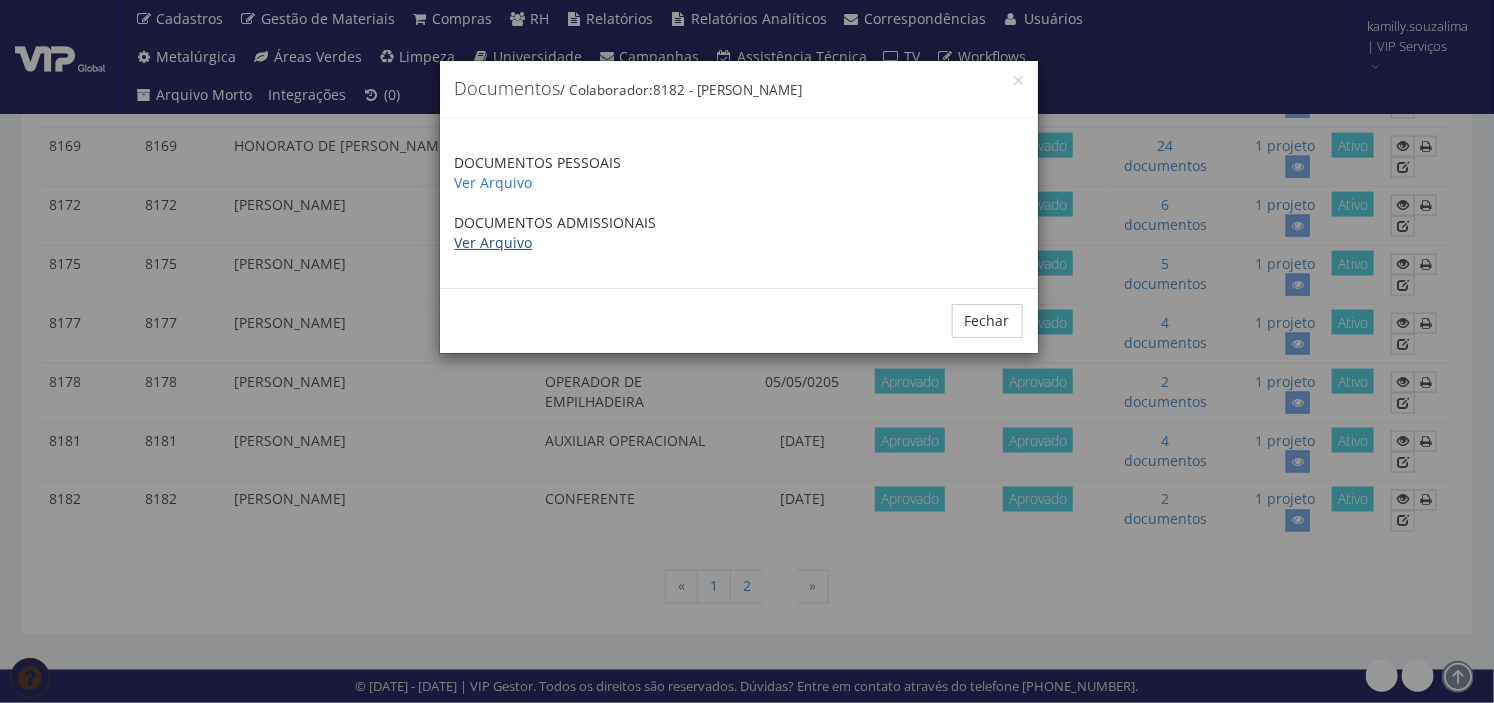 click on "Ver Arquivo" at bounding box center [494, 242] 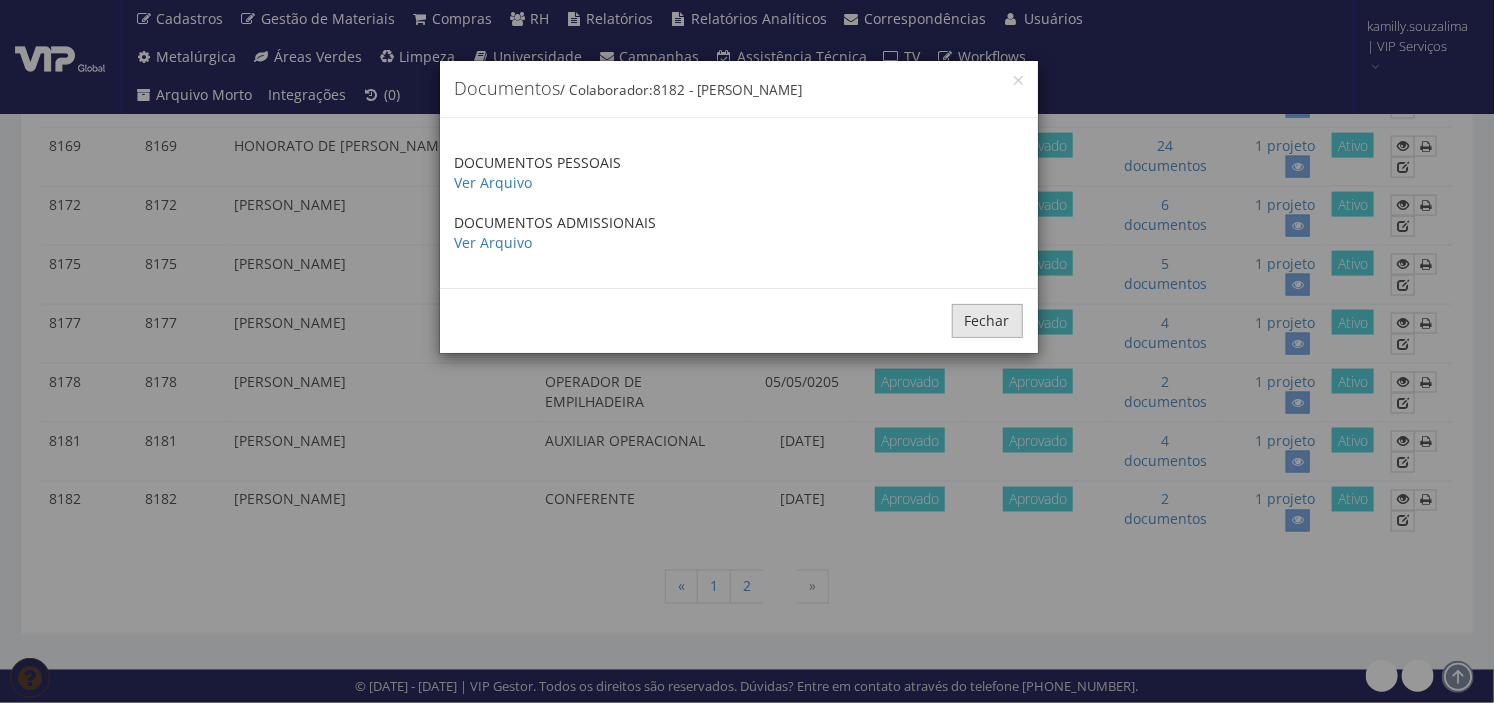 click on "Fechar" at bounding box center (987, 321) 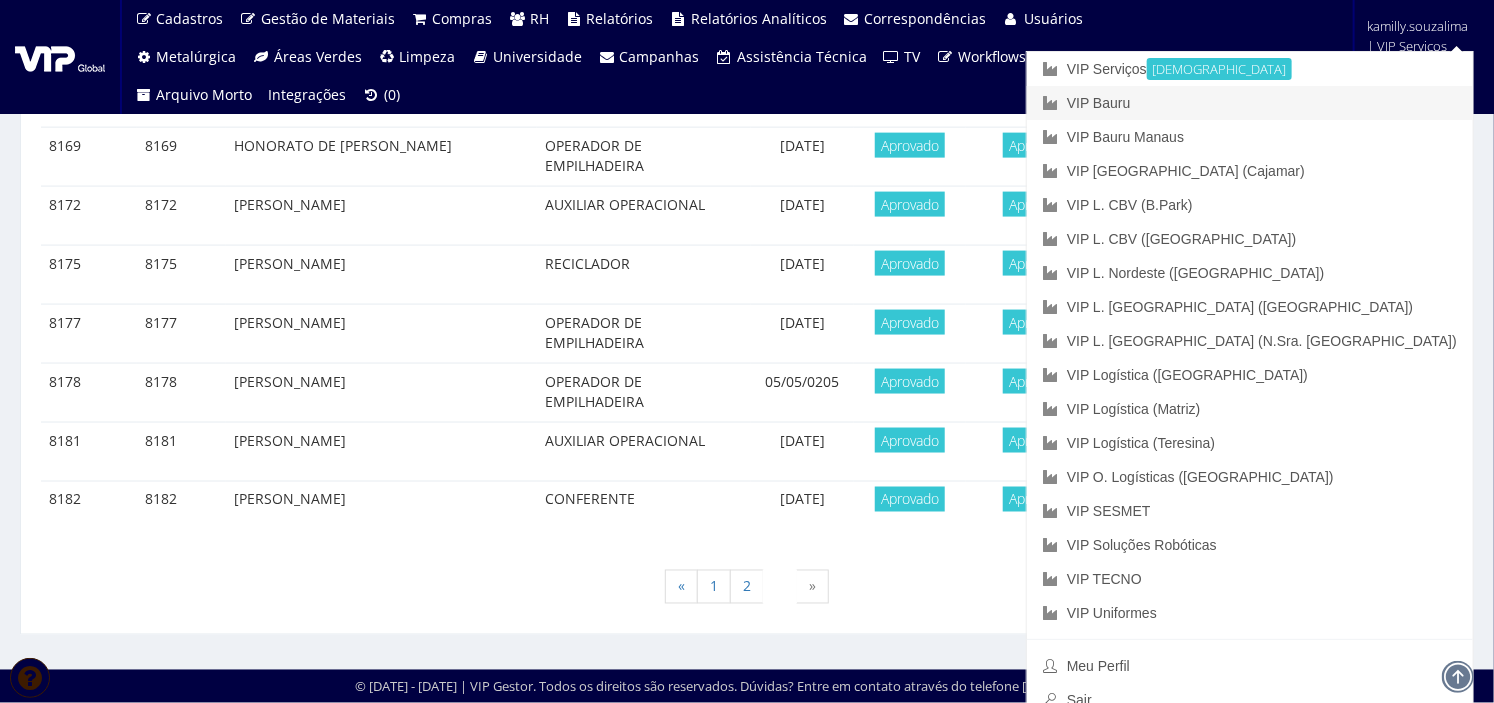 click on "VIP Bauru" at bounding box center [1250, 103] 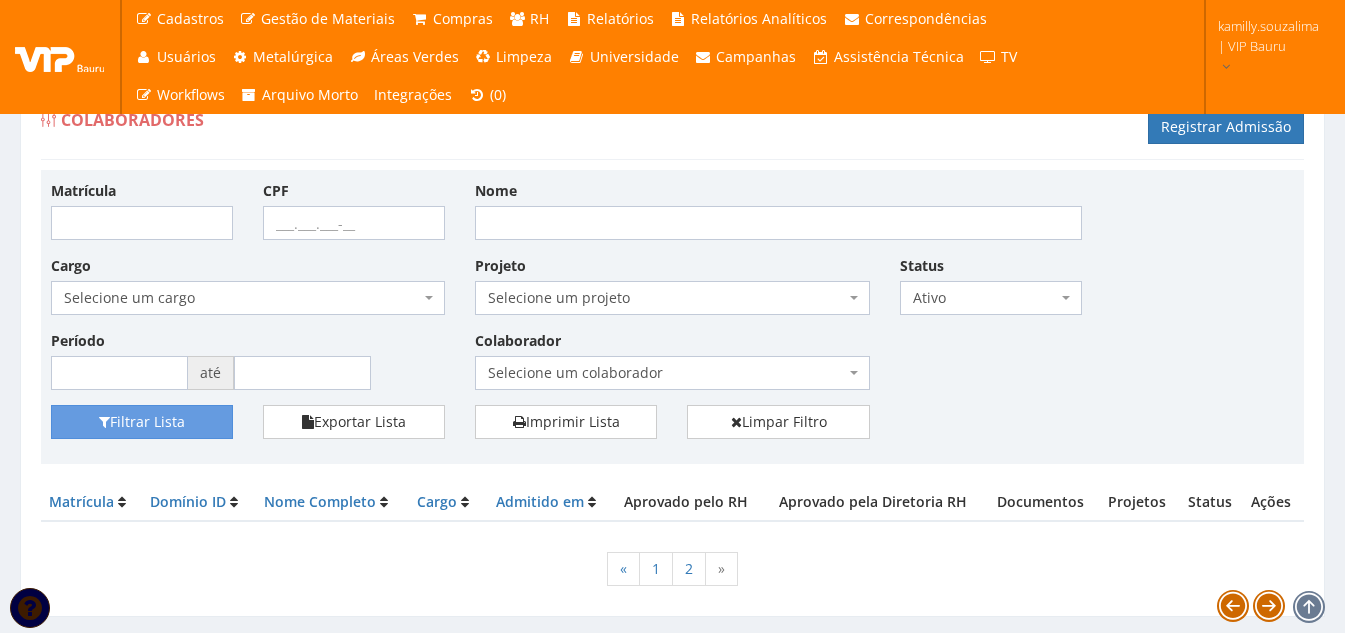 scroll, scrollTop: 52, scrollLeft: 0, axis: vertical 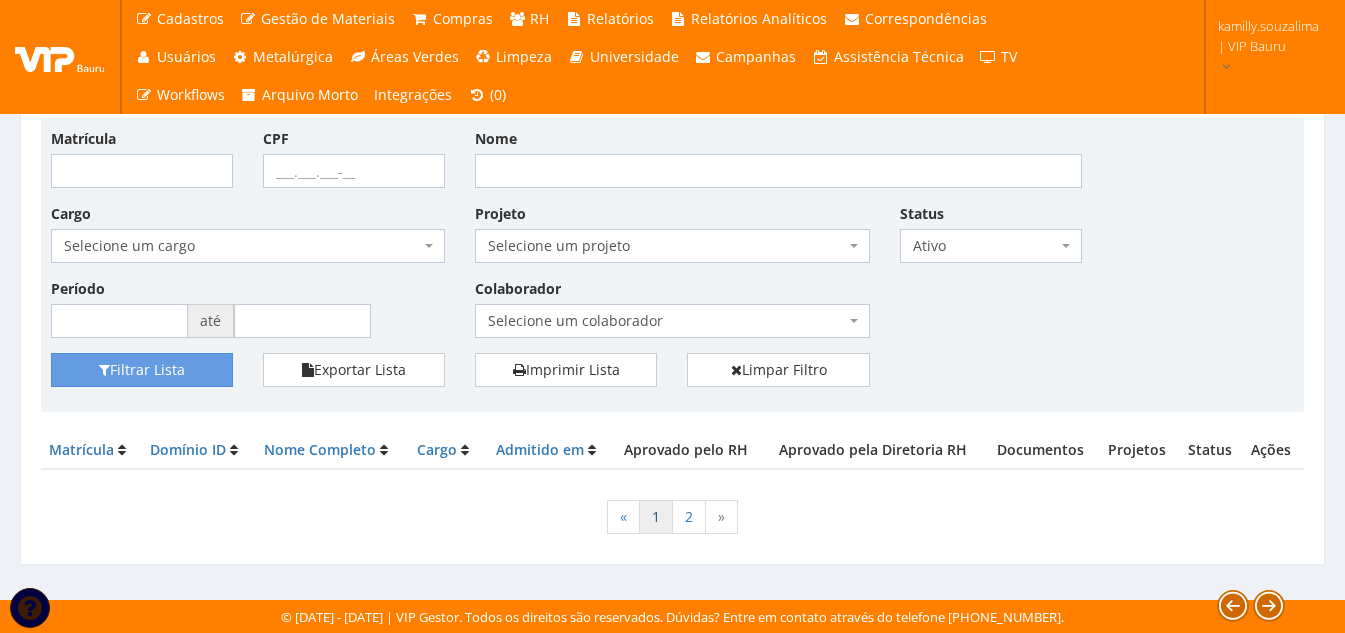 click on "1" at bounding box center [656, 517] 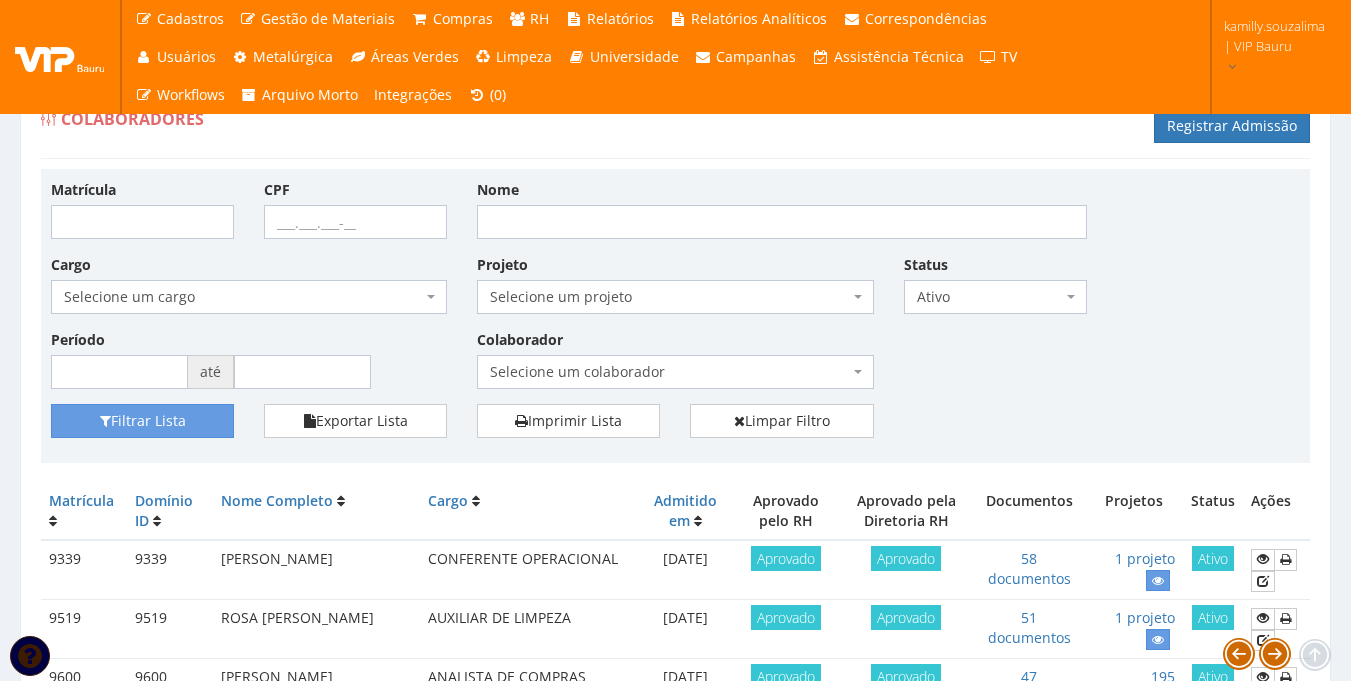 scroll, scrollTop: 0, scrollLeft: 0, axis: both 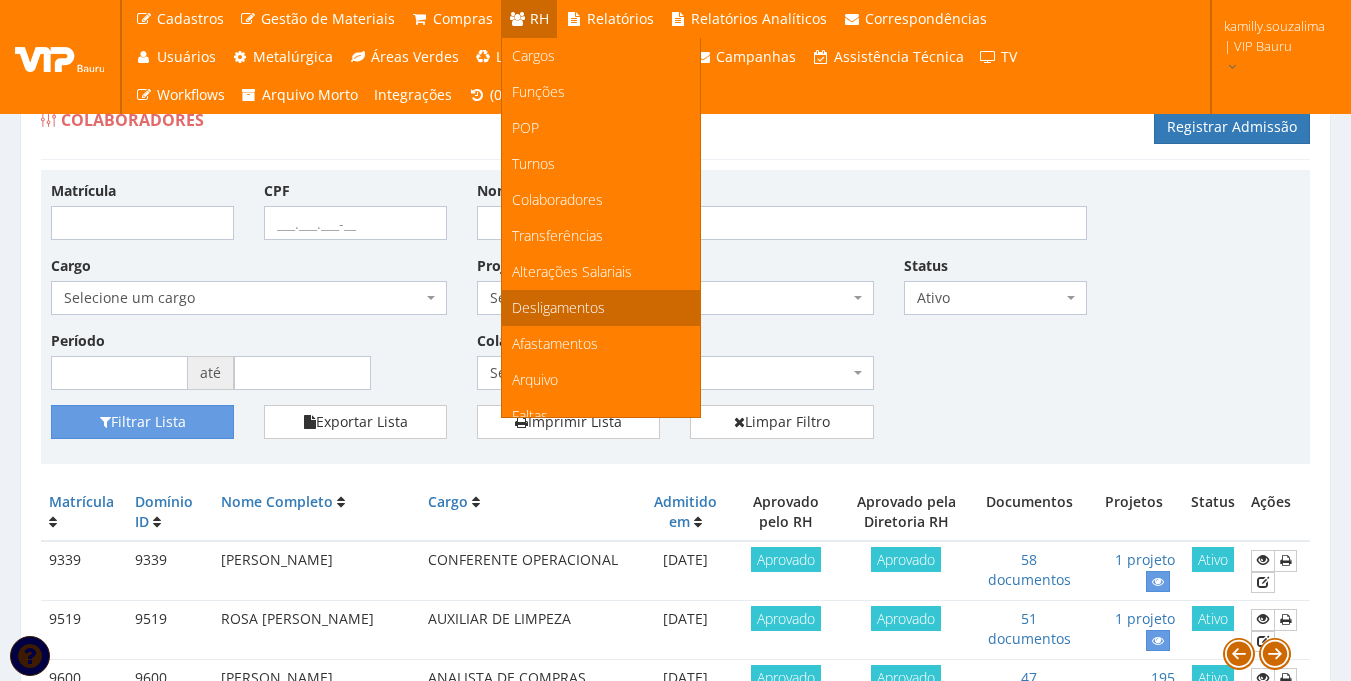 click on "Desligamentos" at bounding box center (601, 308) 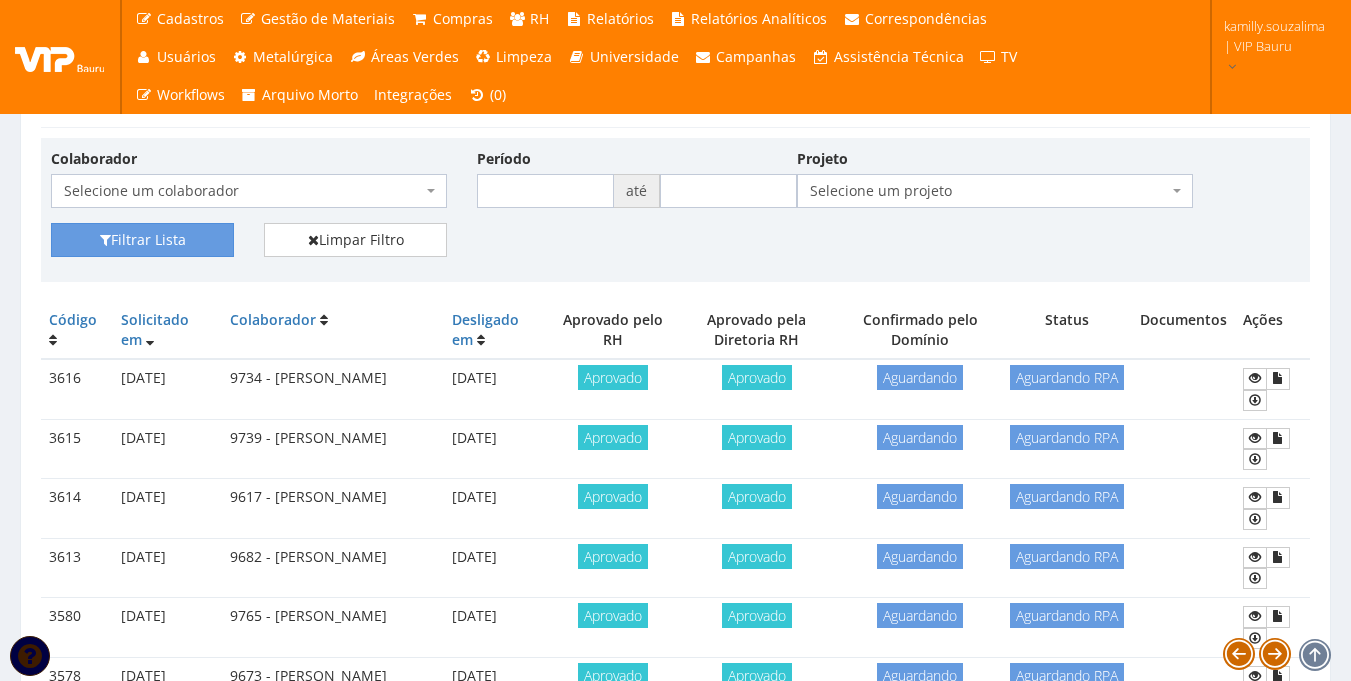 scroll, scrollTop: 0, scrollLeft: 0, axis: both 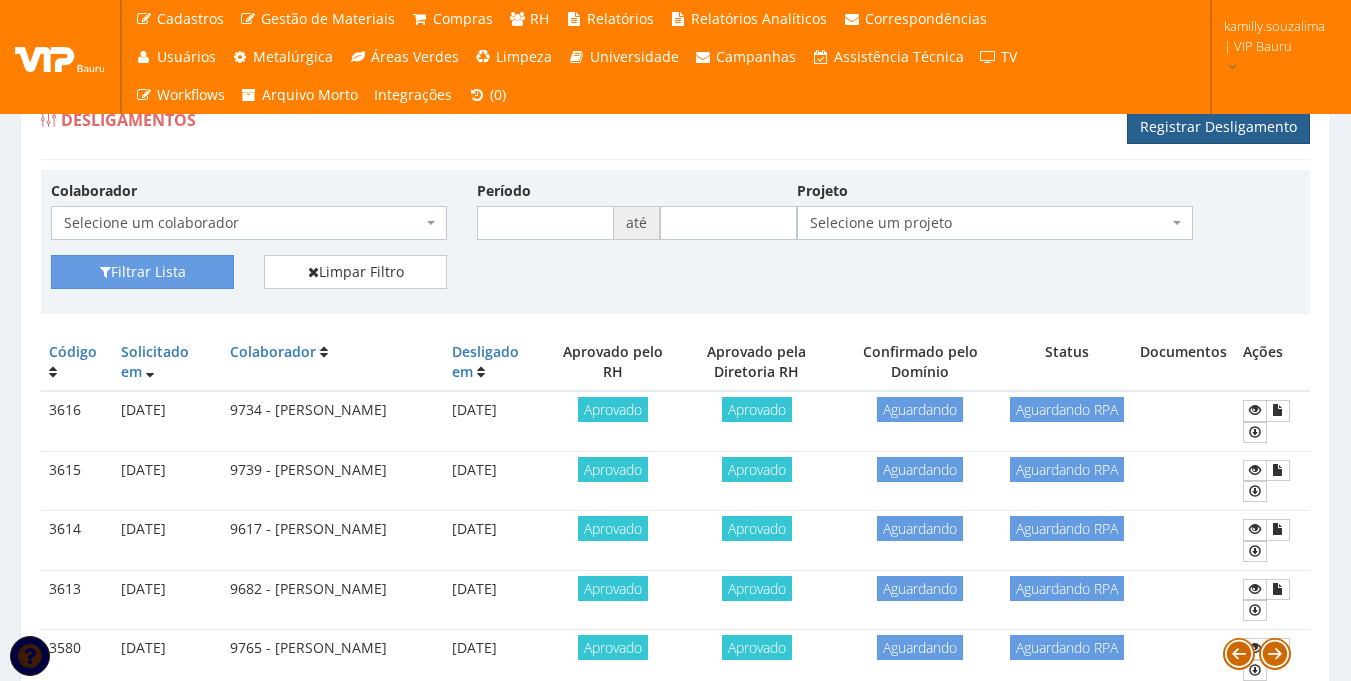 click on "Registrar Desligamento" at bounding box center [1218, 127] 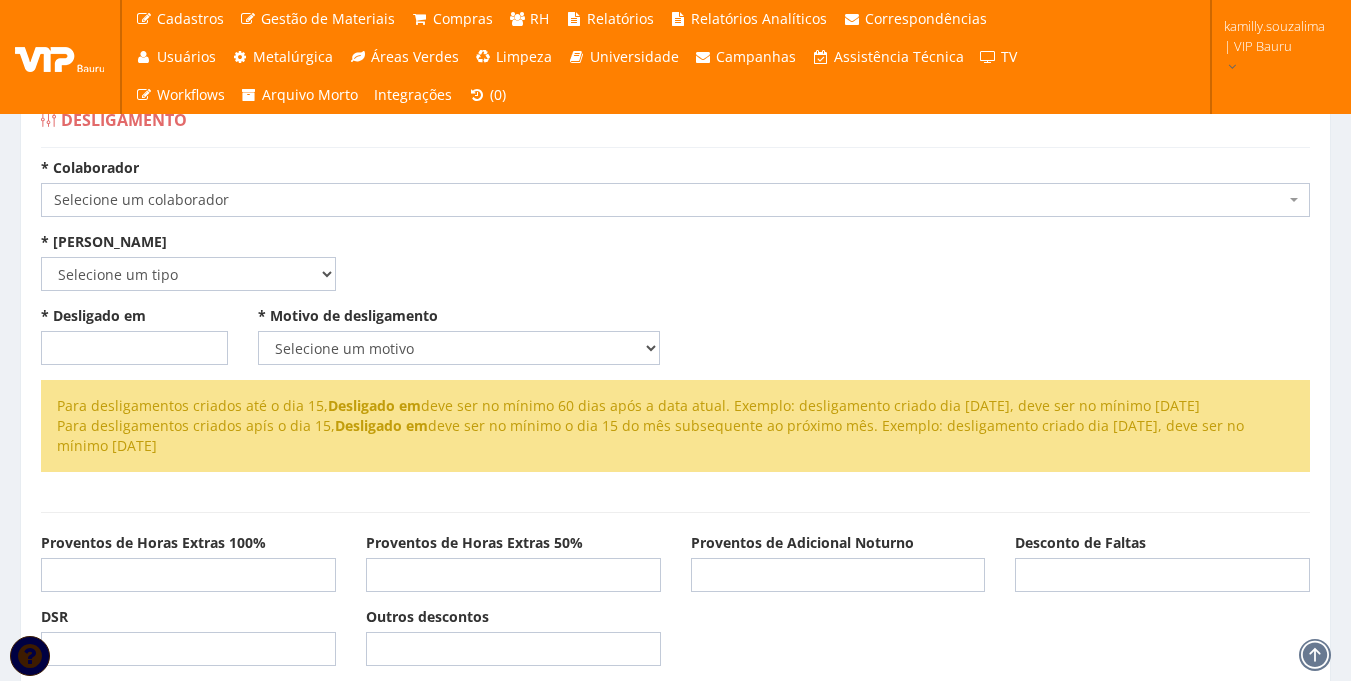 scroll, scrollTop: 0, scrollLeft: 0, axis: both 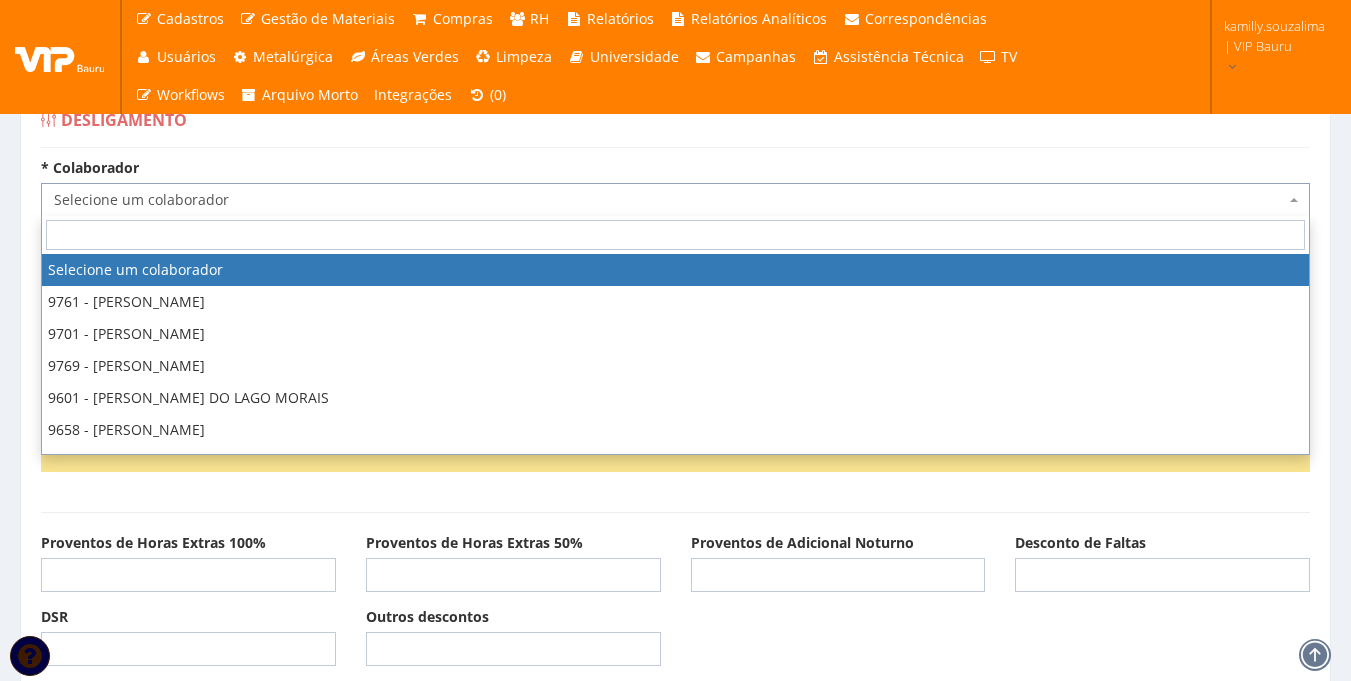 click on "Selecione um colaborador" at bounding box center [675, 200] 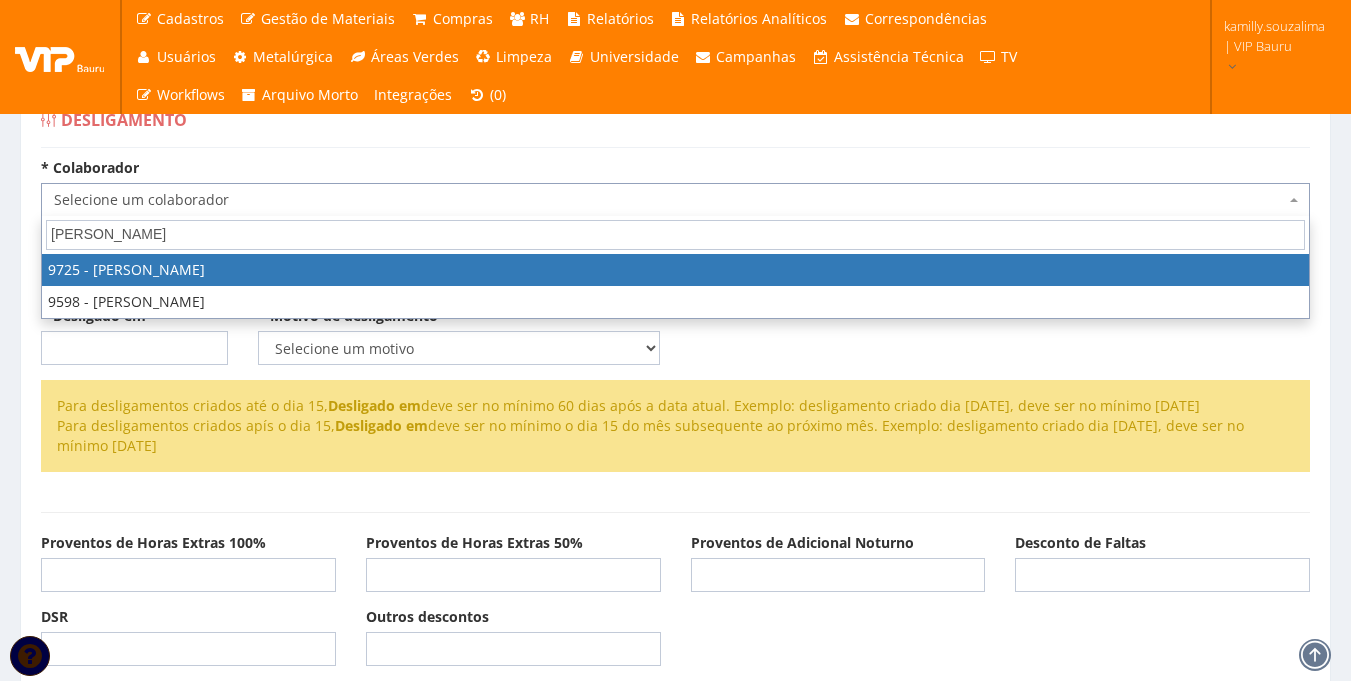 type on "daniel" 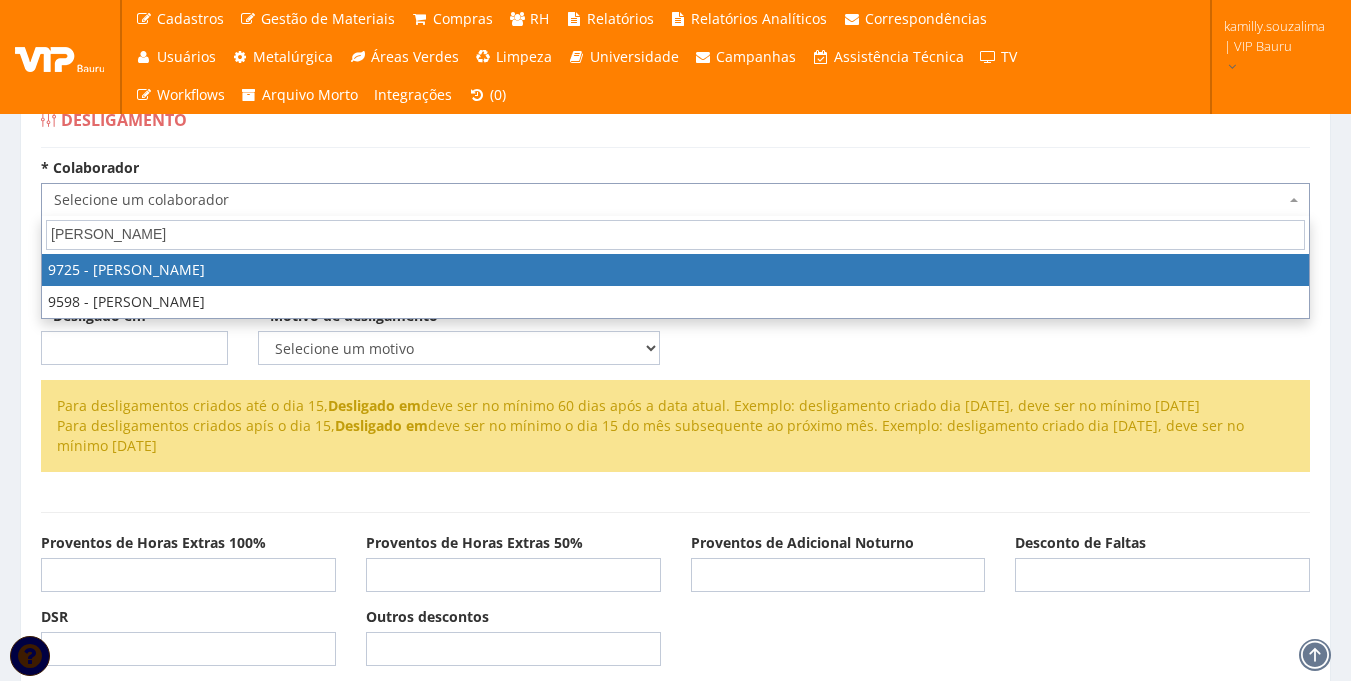 select on "3999" 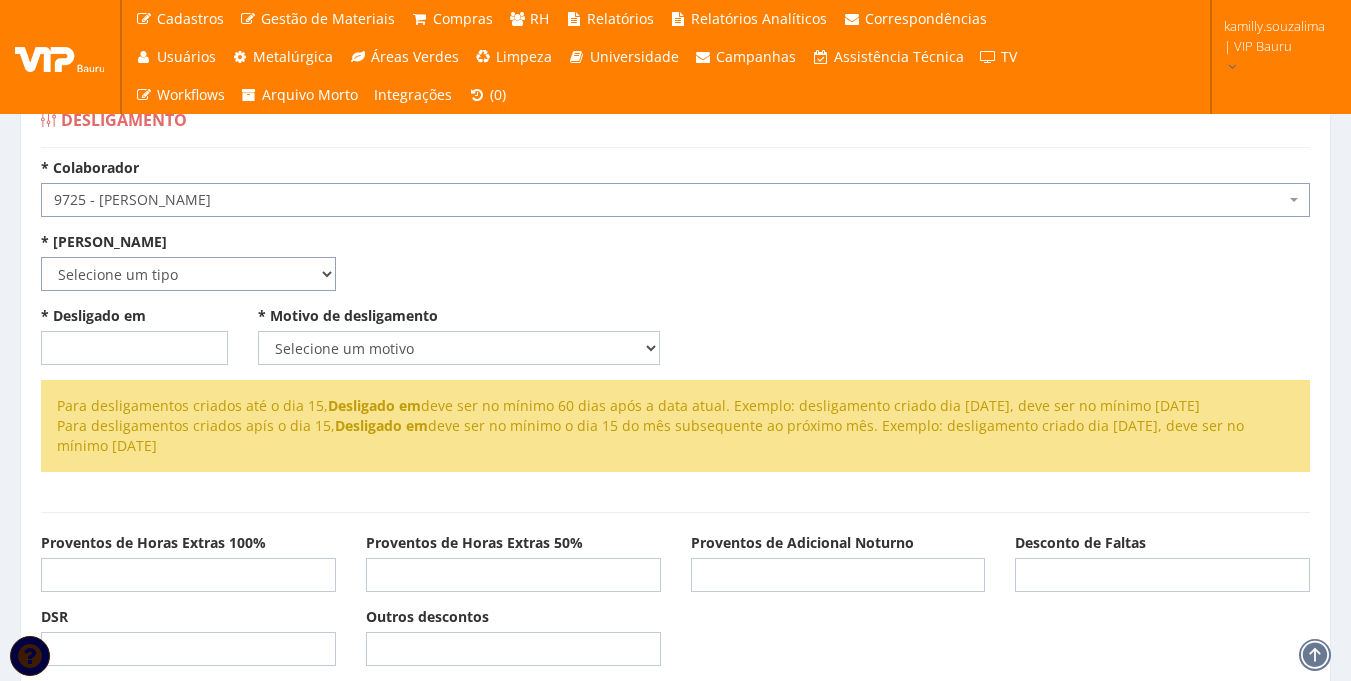 click on "Selecione um tipo Indenizado Trabalhando" at bounding box center (188, 274) 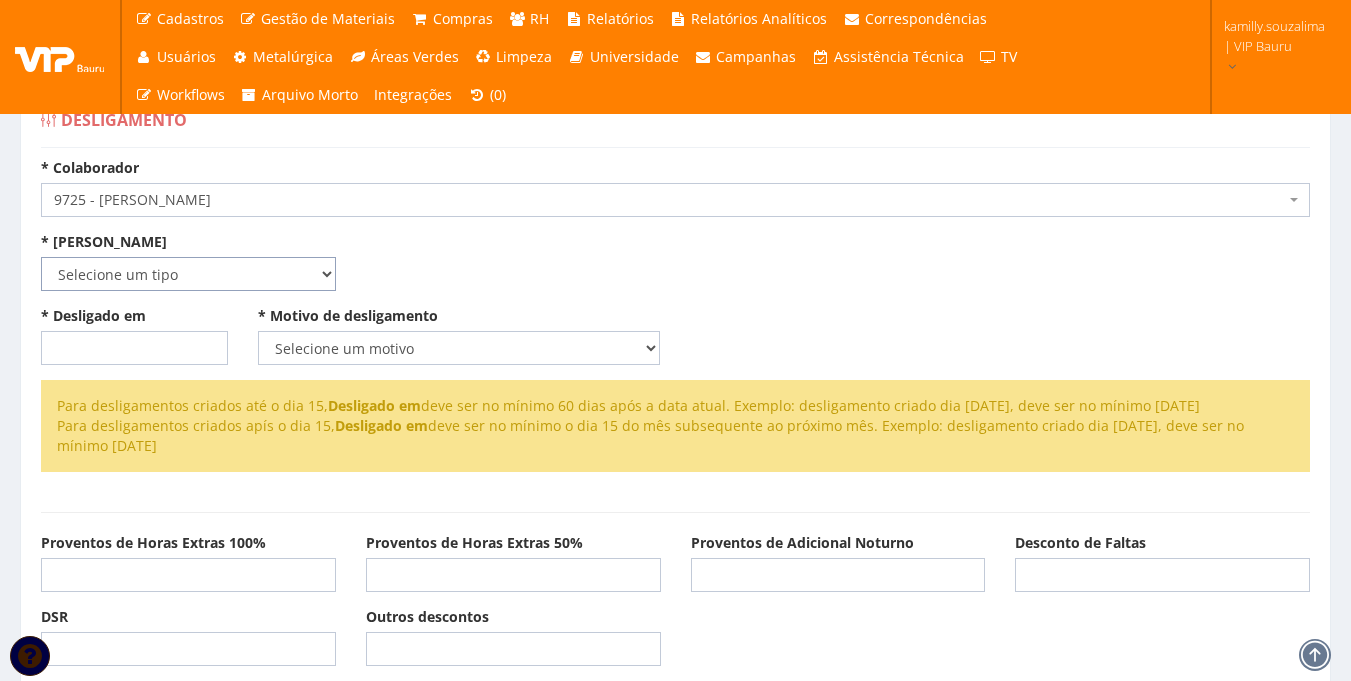 select on "indenizado" 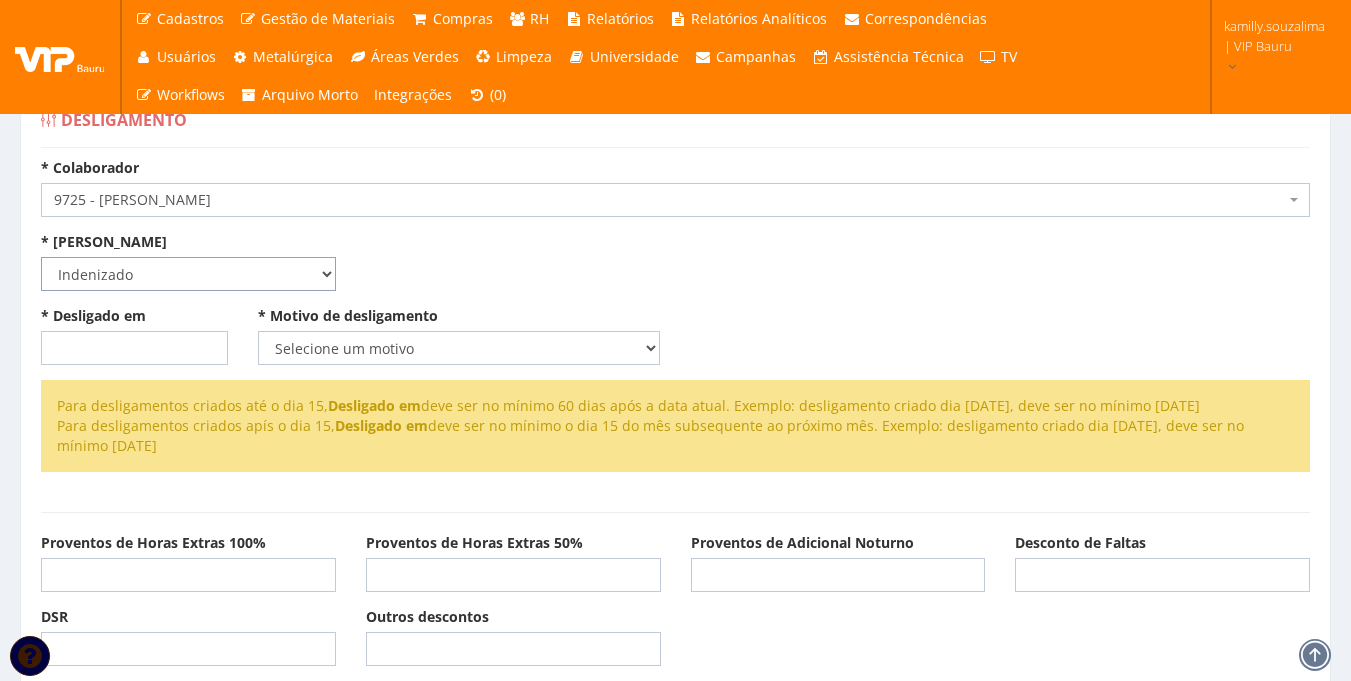 click on "Selecione um tipo Indenizado Trabalhando" at bounding box center (188, 274) 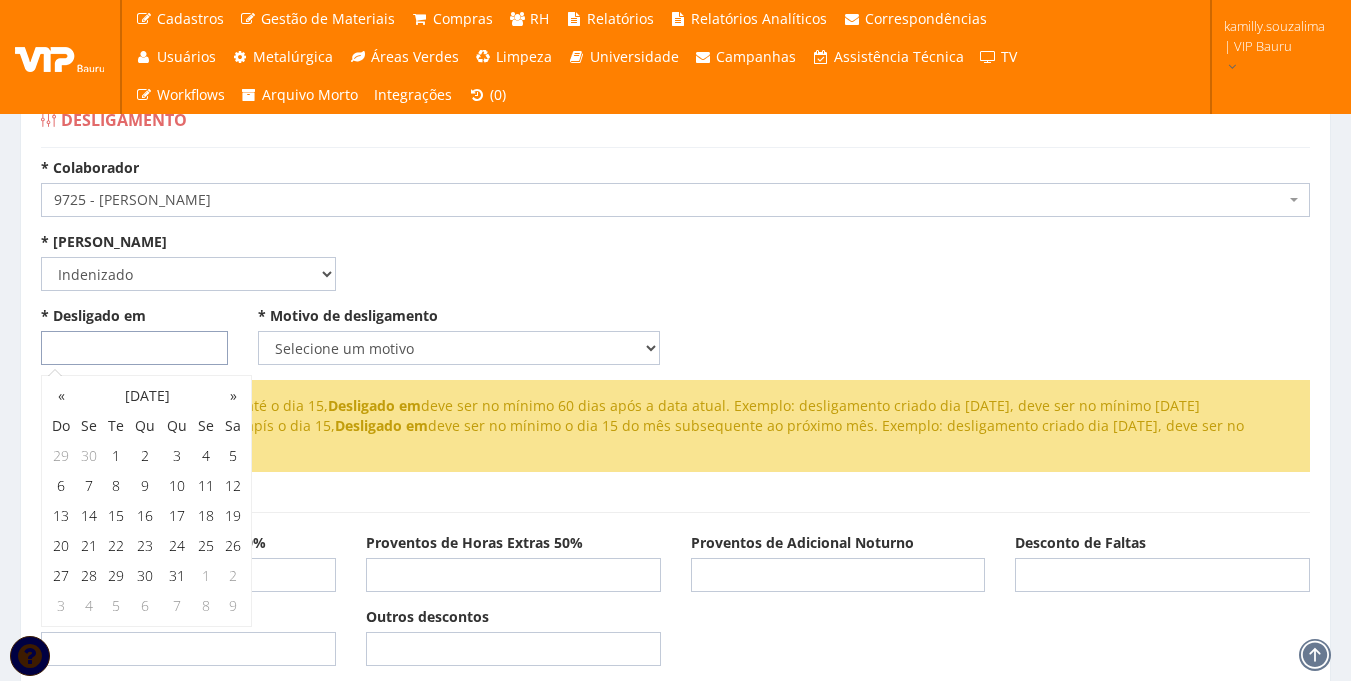 click on "* Desligado em" at bounding box center [134, 348] 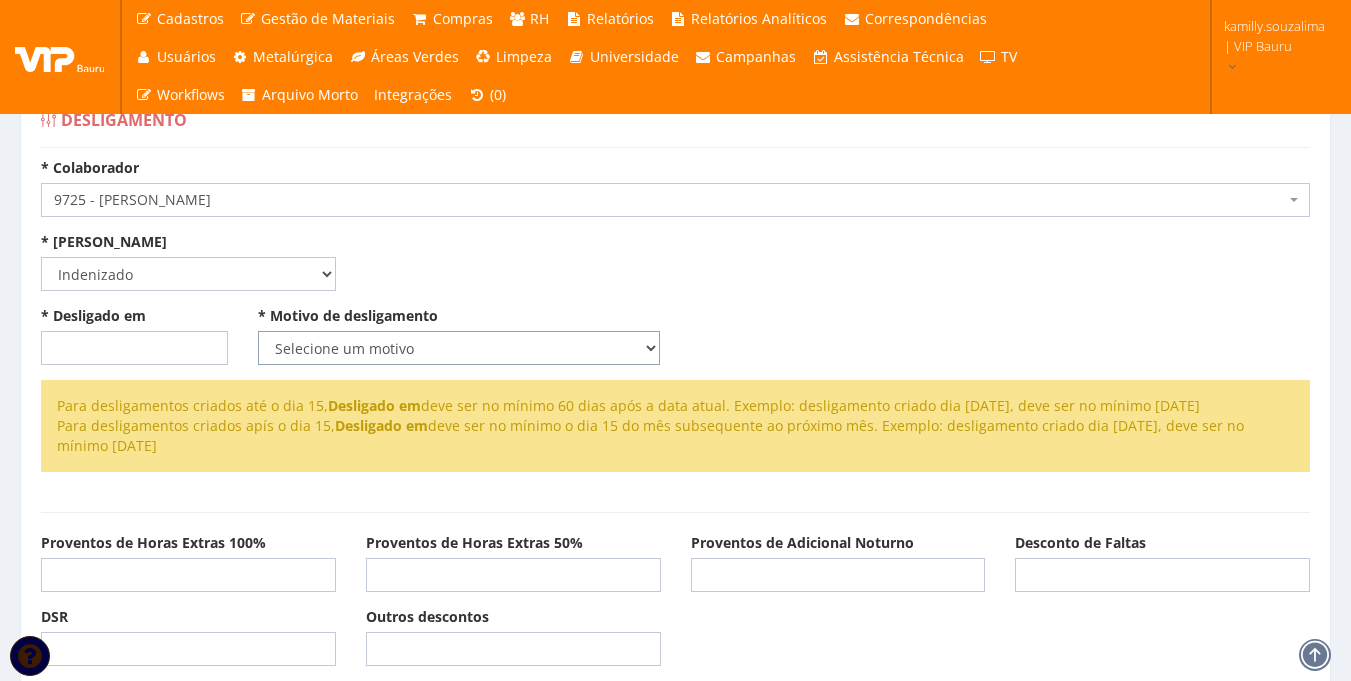 click on "Selecione um motivo Com Justa Causa Sem Justa Causa Pedido de Demissão Término de Contrato Falecimento Abandono Outros Motivos" at bounding box center (459, 348) 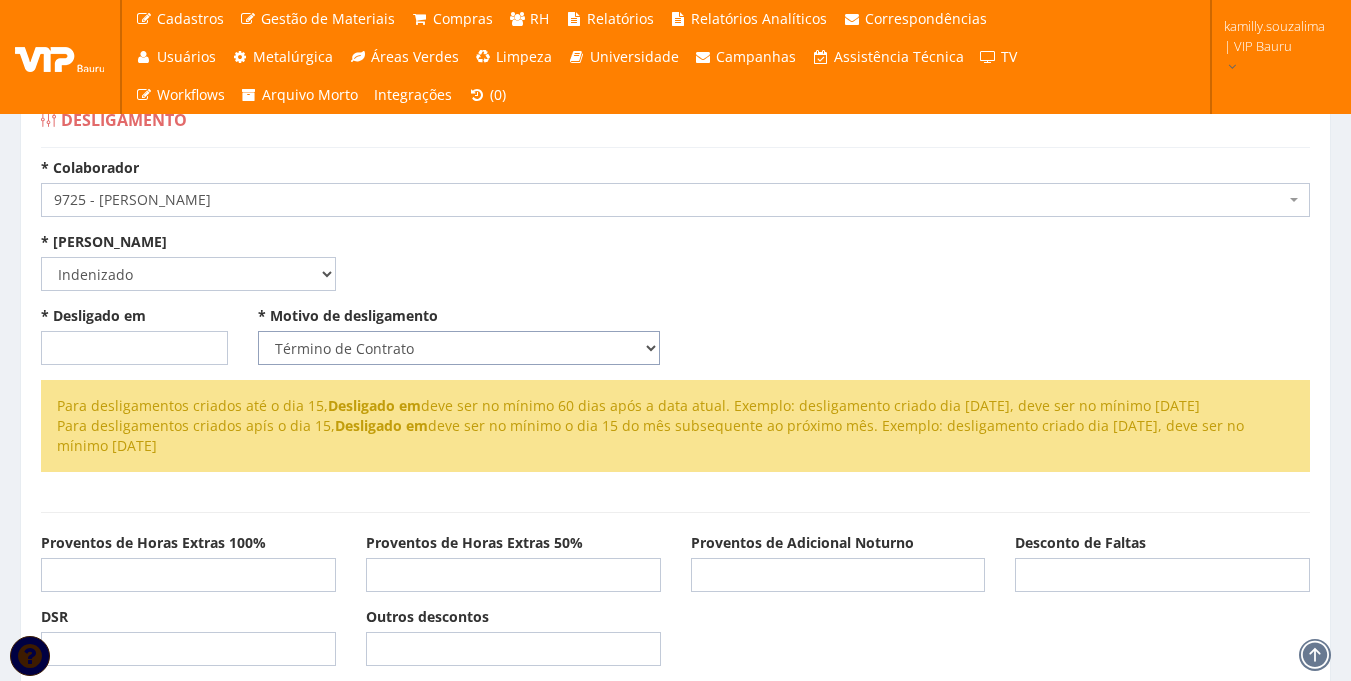 click on "Selecione um motivo Com Justa Causa Sem Justa Causa Pedido de Demissão Término de Contrato Falecimento Abandono Outros Motivos" at bounding box center (459, 348) 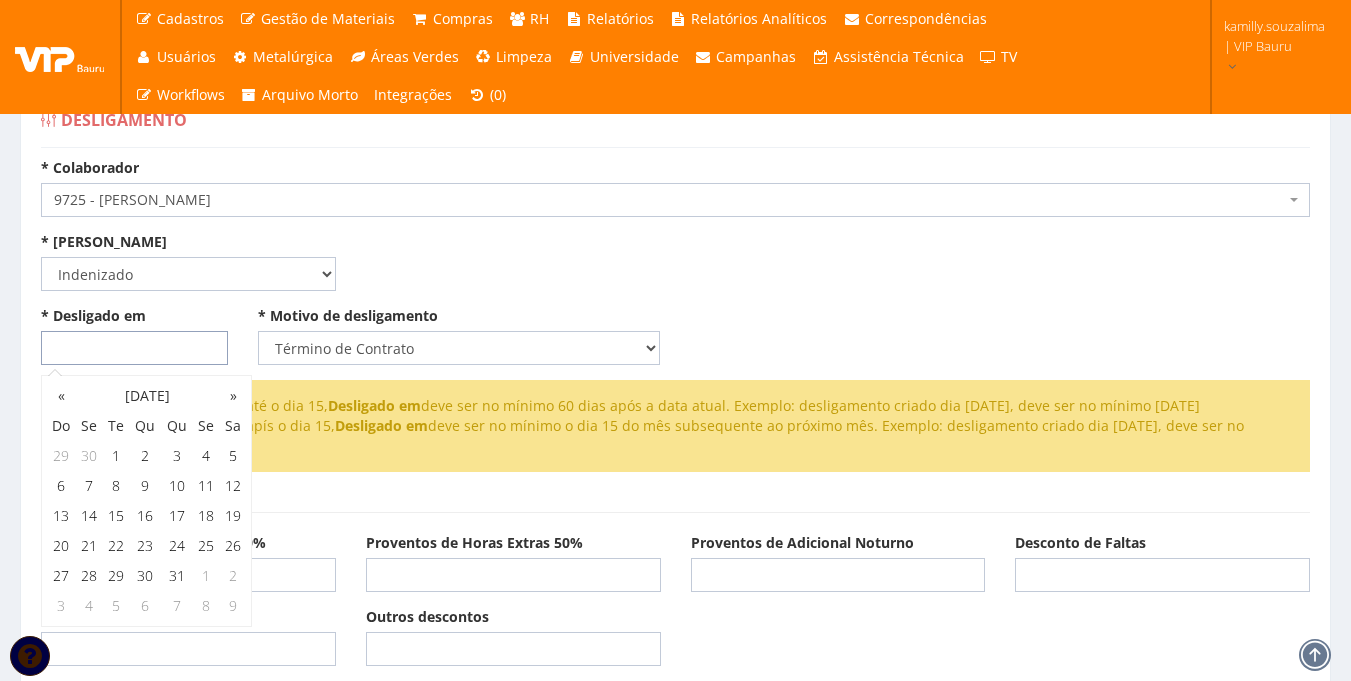 click on "* Desligado em" at bounding box center (134, 348) 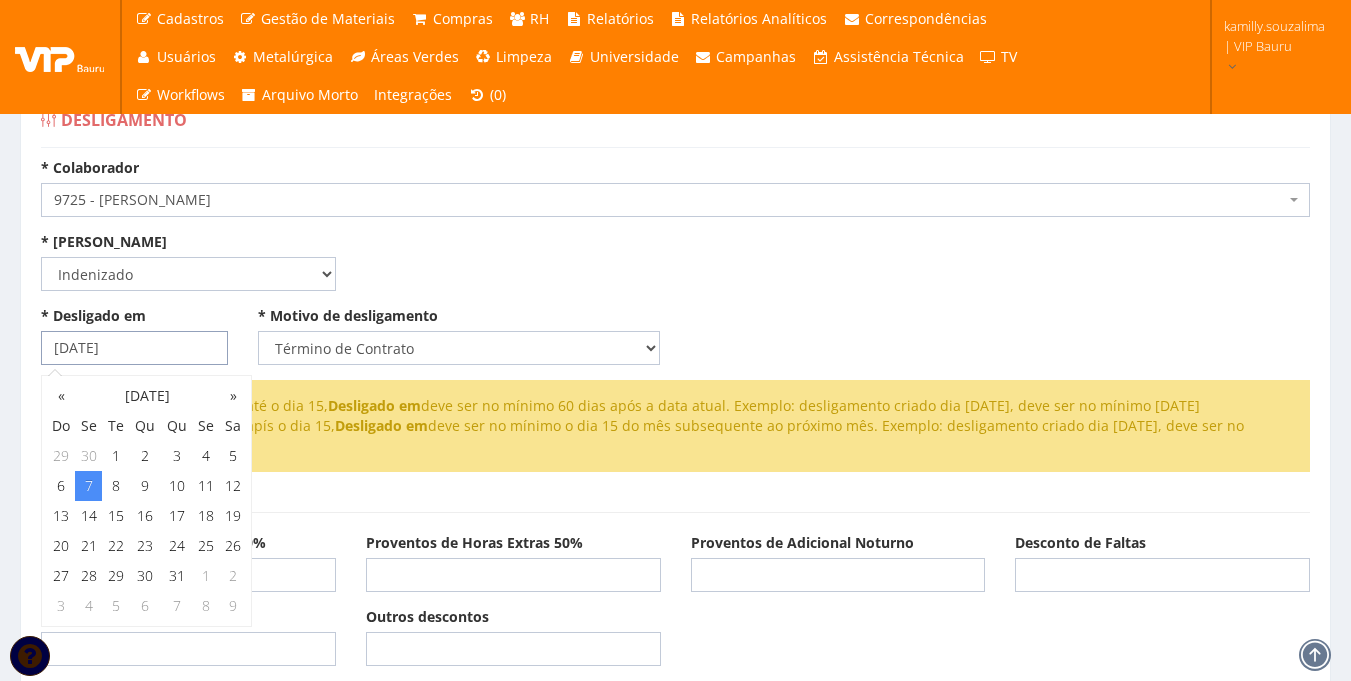 type on "[DATE]" 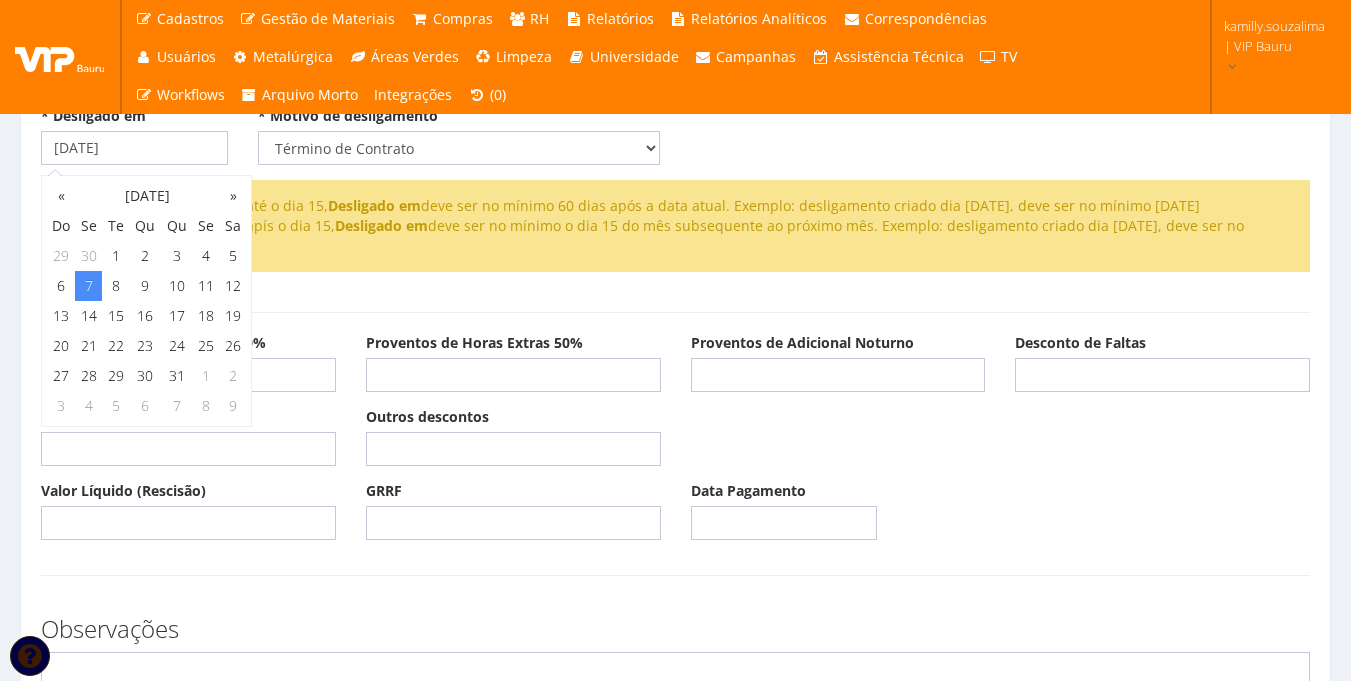 scroll, scrollTop: 500, scrollLeft: 0, axis: vertical 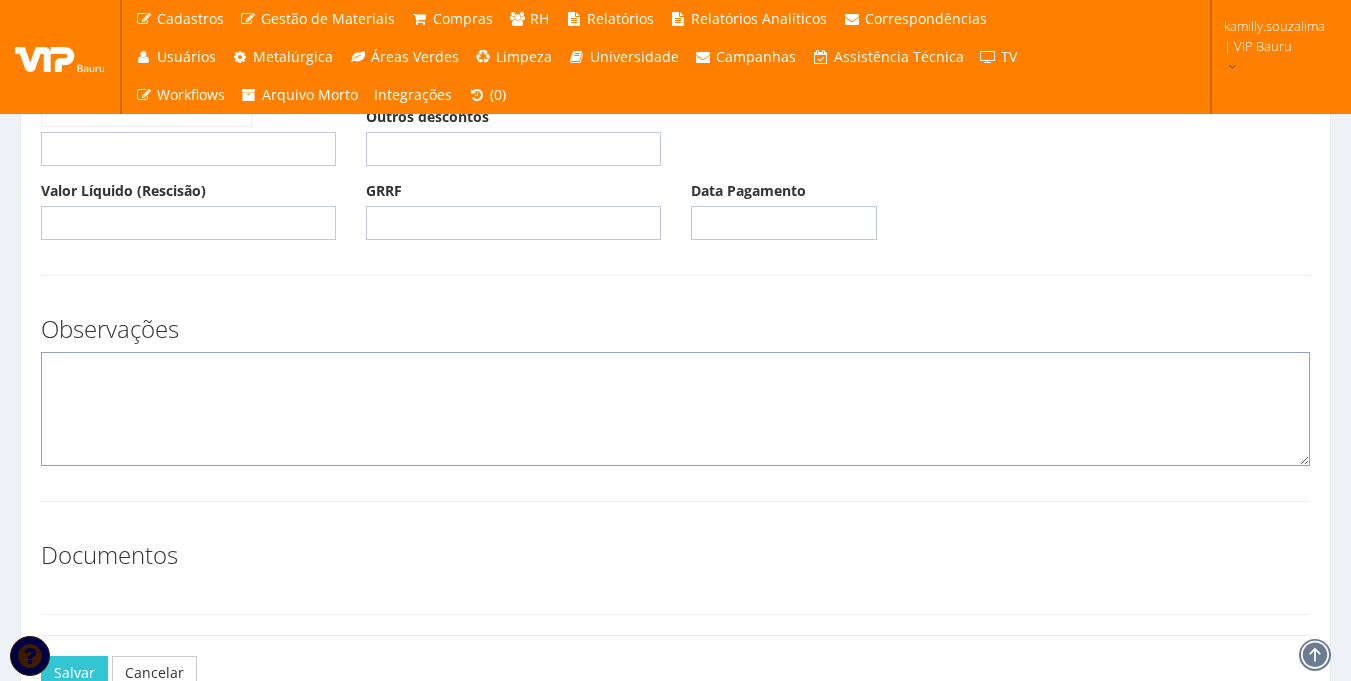 click at bounding box center (675, 409) 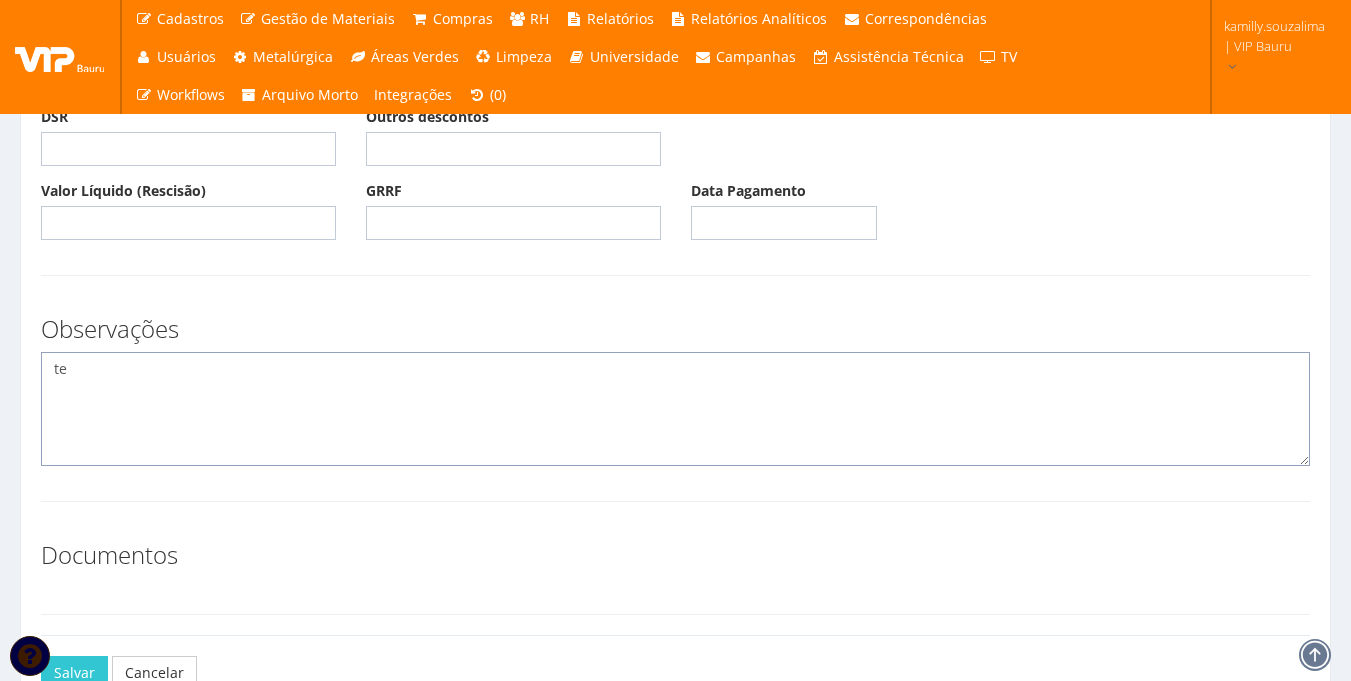 type on "t" 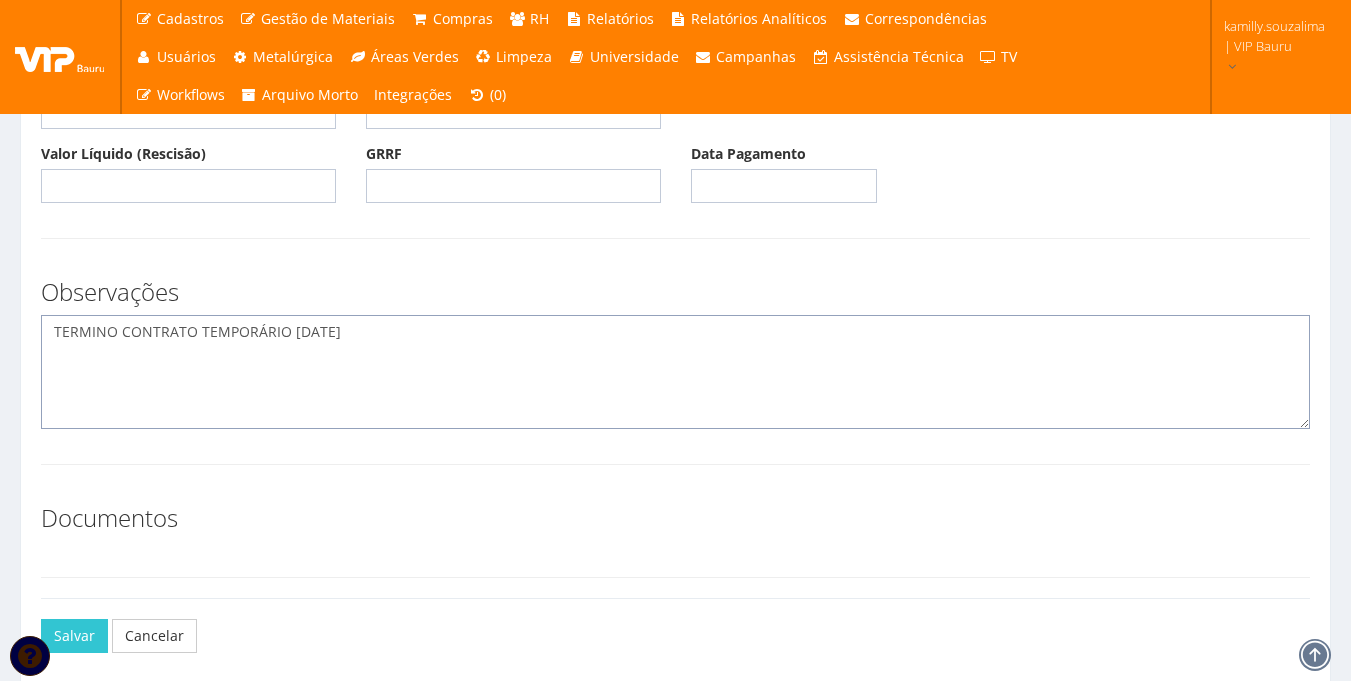 scroll, scrollTop: 628, scrollLeft: 0, axis: vertical 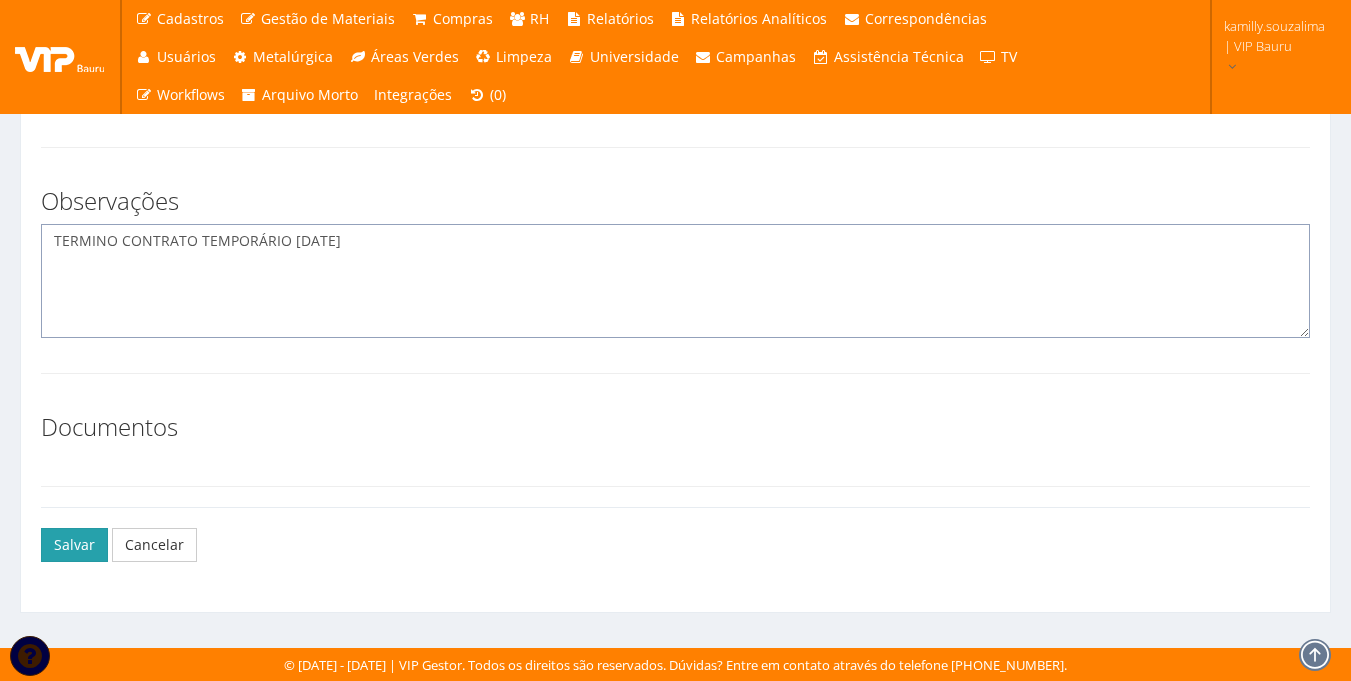 type on "TERMINO CONTRATO TEMPORÁRIO [DATE]" 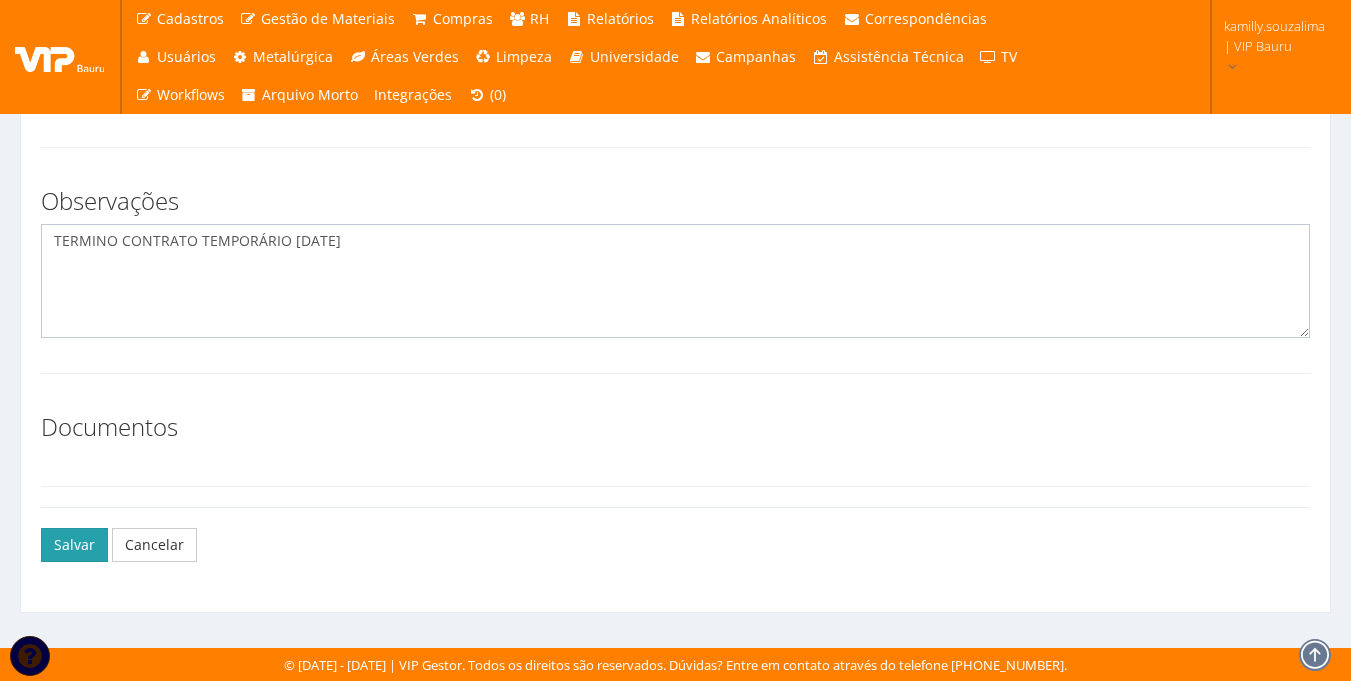 click on "Salvar" at bounding box center [74, 545] 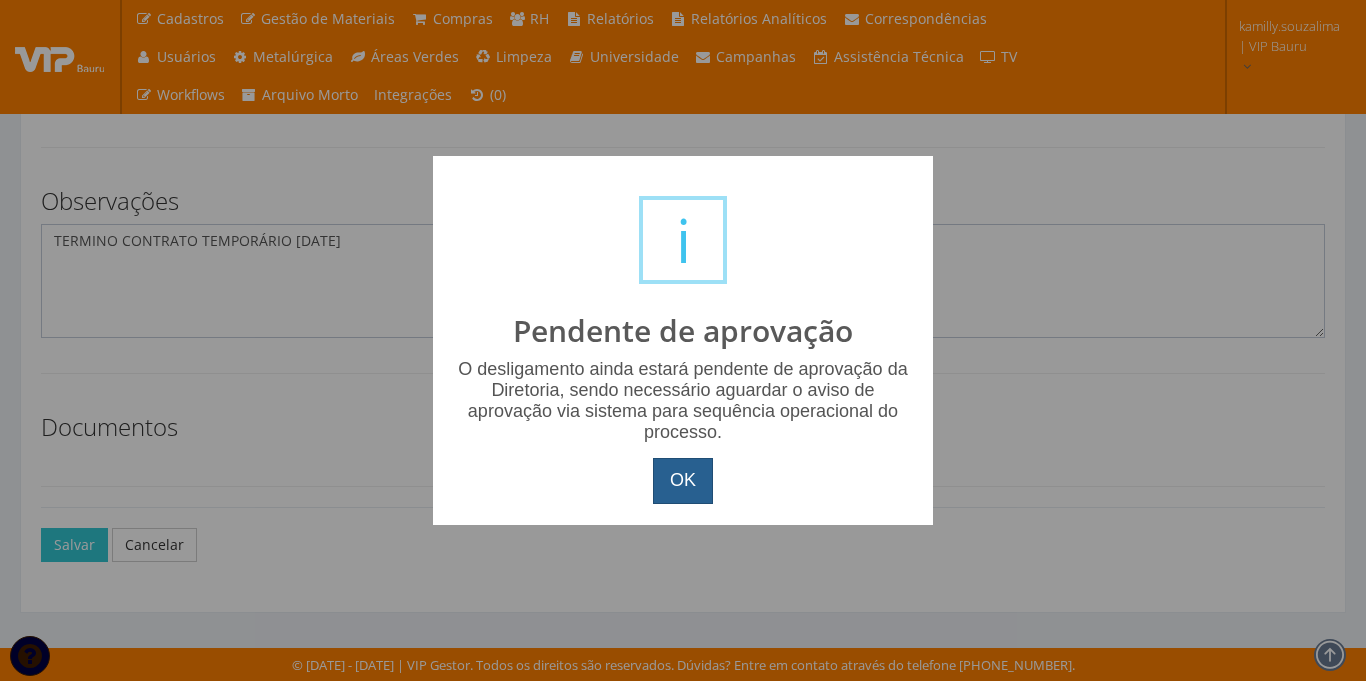 click on "OK" at bounding box center [683, 481] 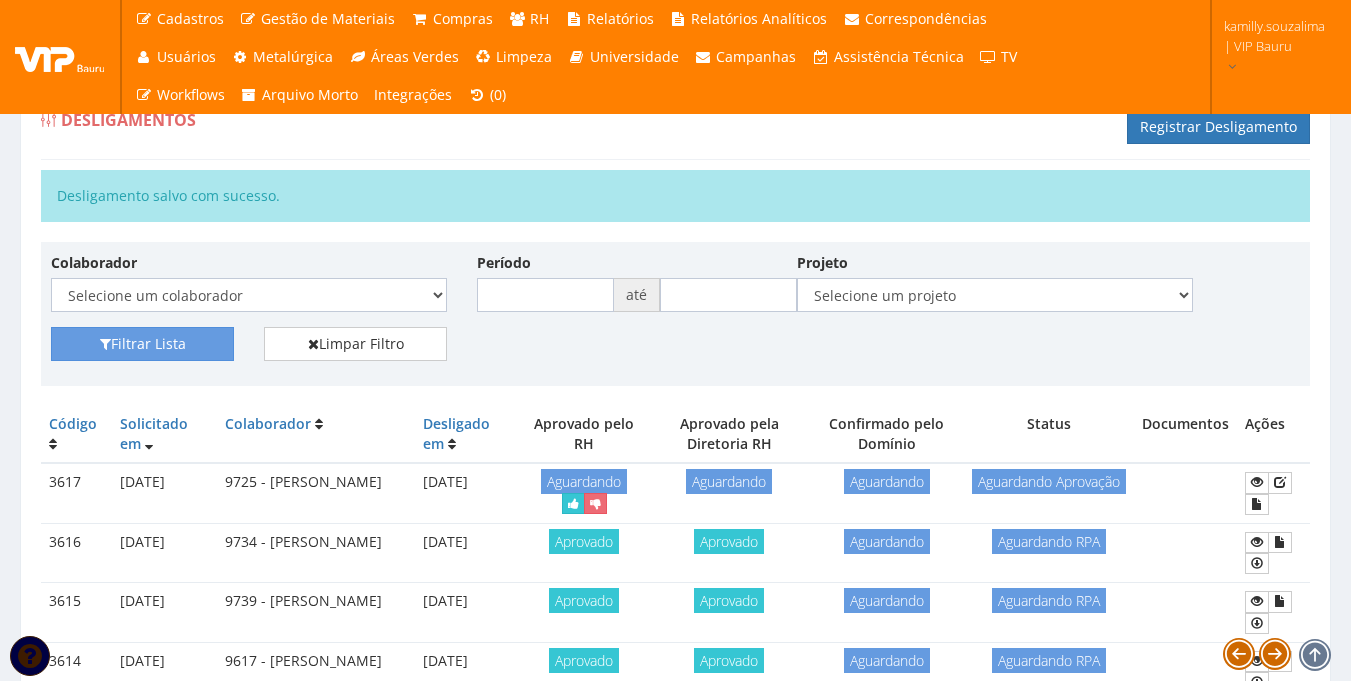 scroll, scrollTop: 0, scrollLeft: 0, axis: both 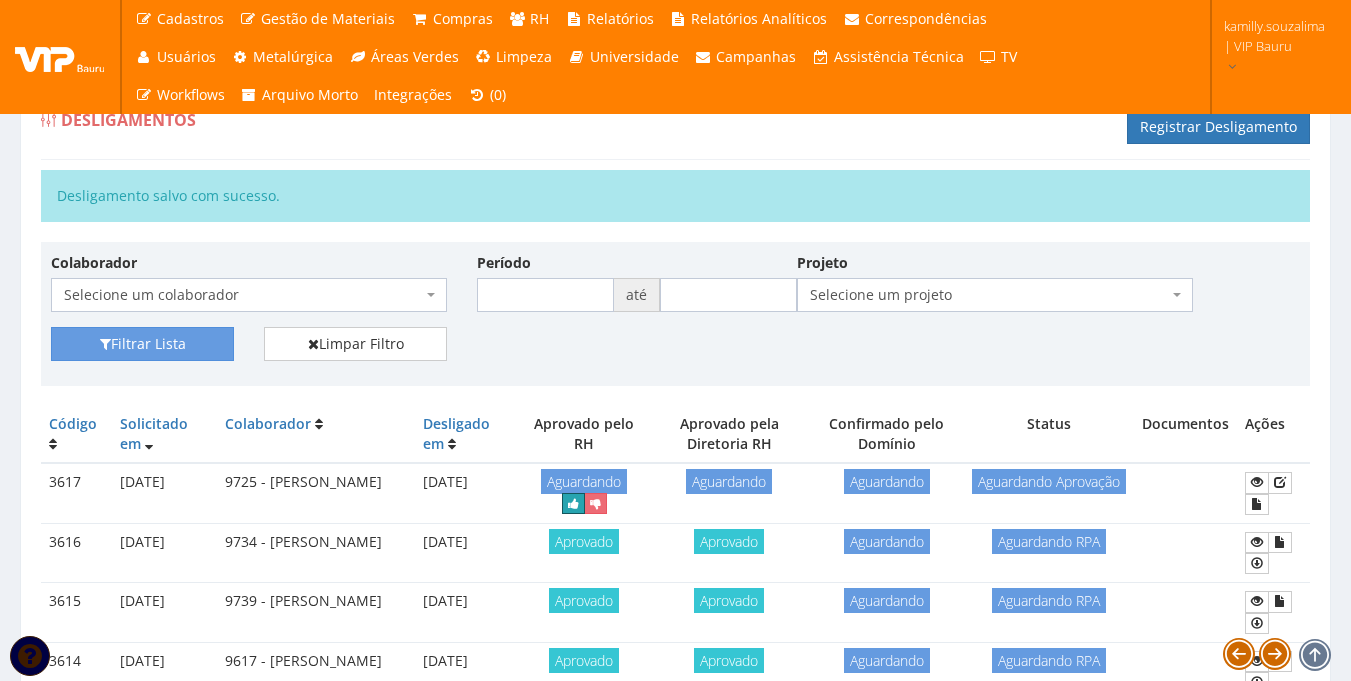 drag, startPoint x: 588, startPoint y: 501, endPoint x: 753, endPoint y: 99, distance: 434.5446 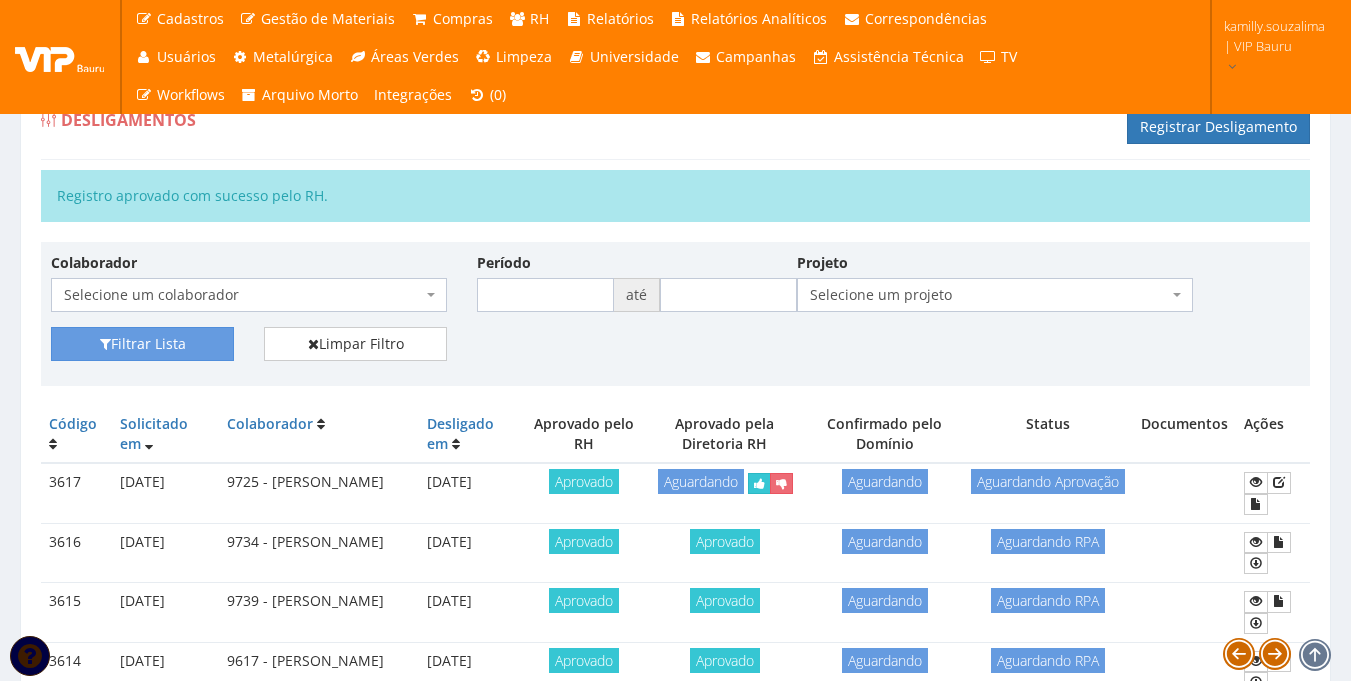 scroll, scrollTop: 0, scrollLeft: 0, axis: both 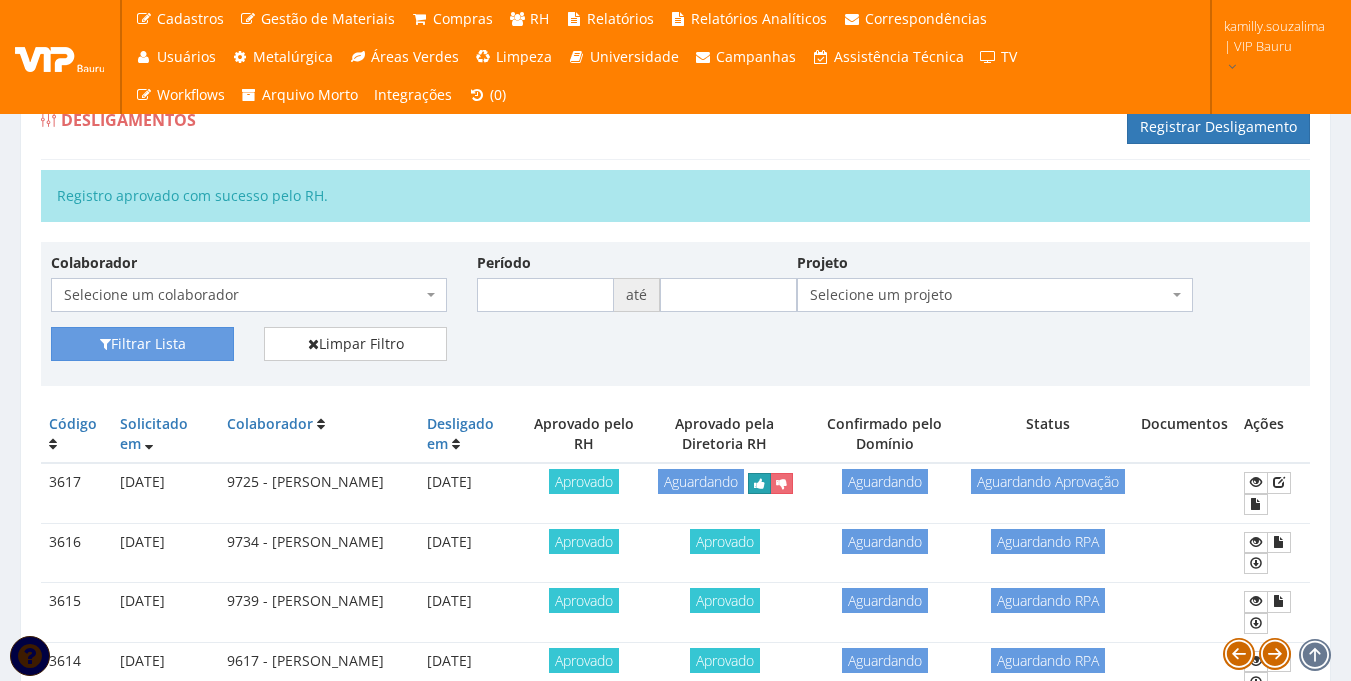 click at bounding box center [759, 483] 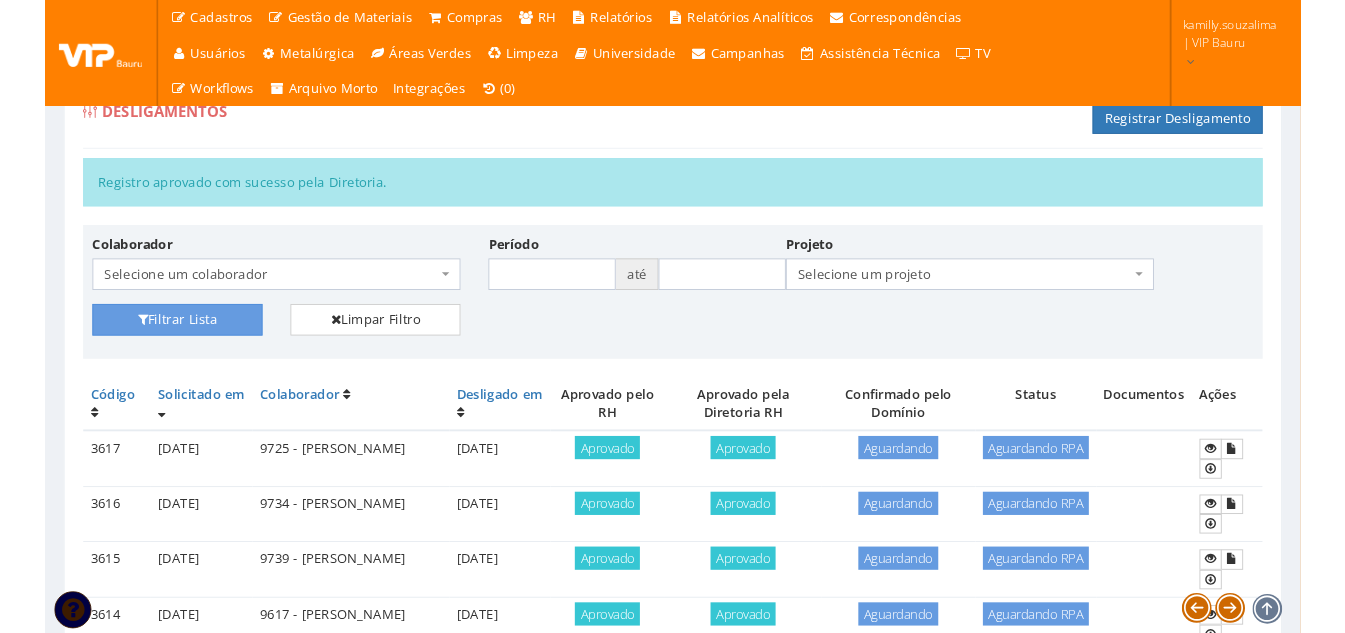 scroll, scrollTop: 0, scrollLeft: 0, axis: both 